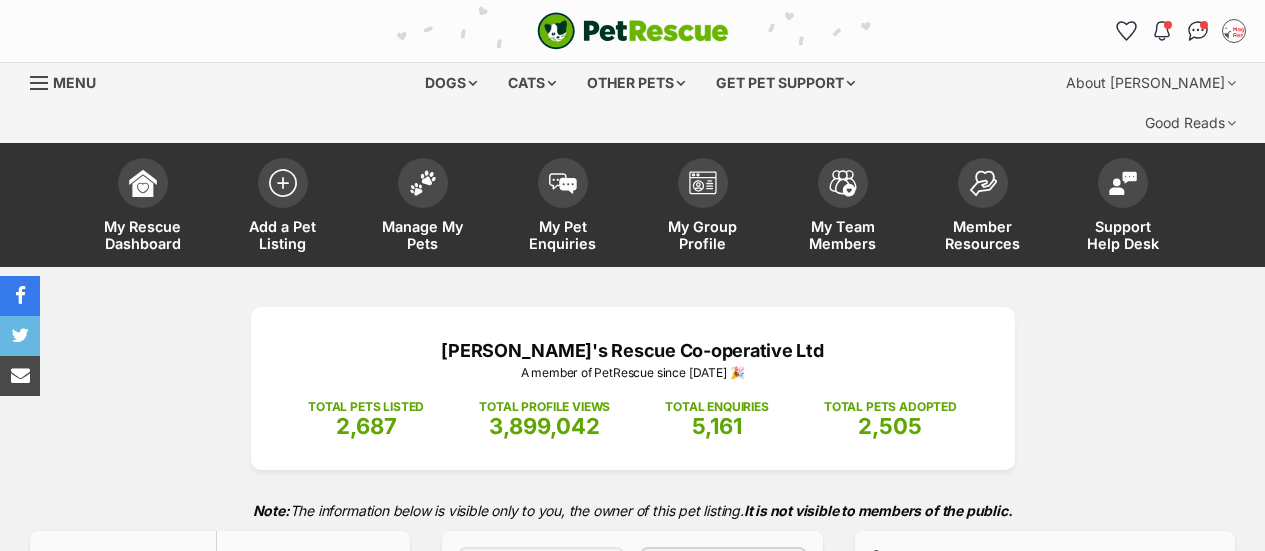 select on "on_hold" 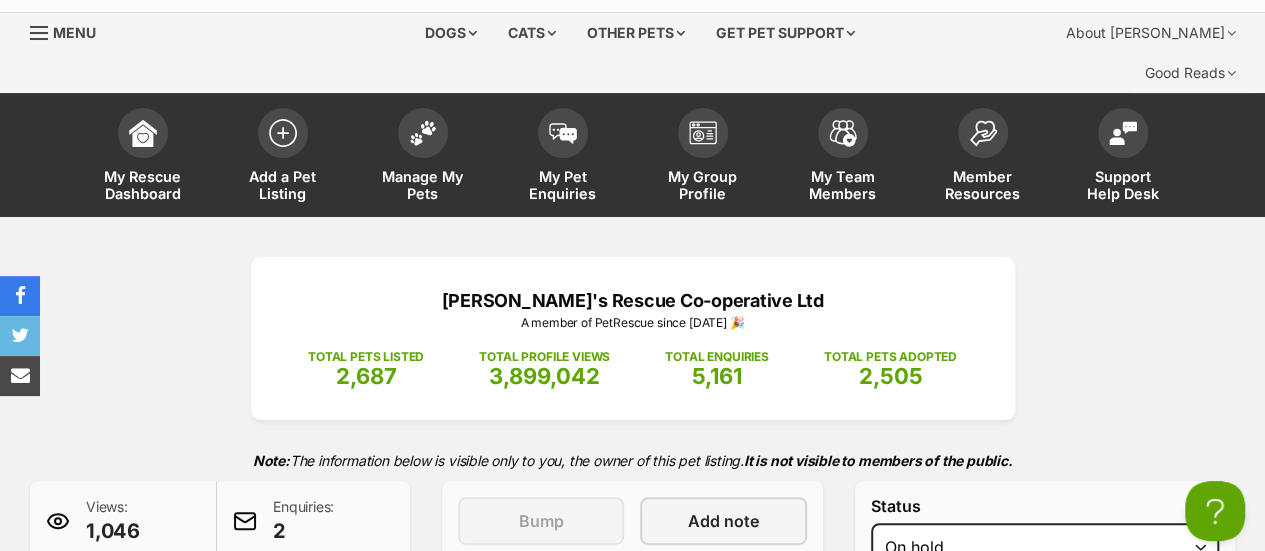 scroll, scrollTop: 50, scrollLeft: 0, axis: vertical 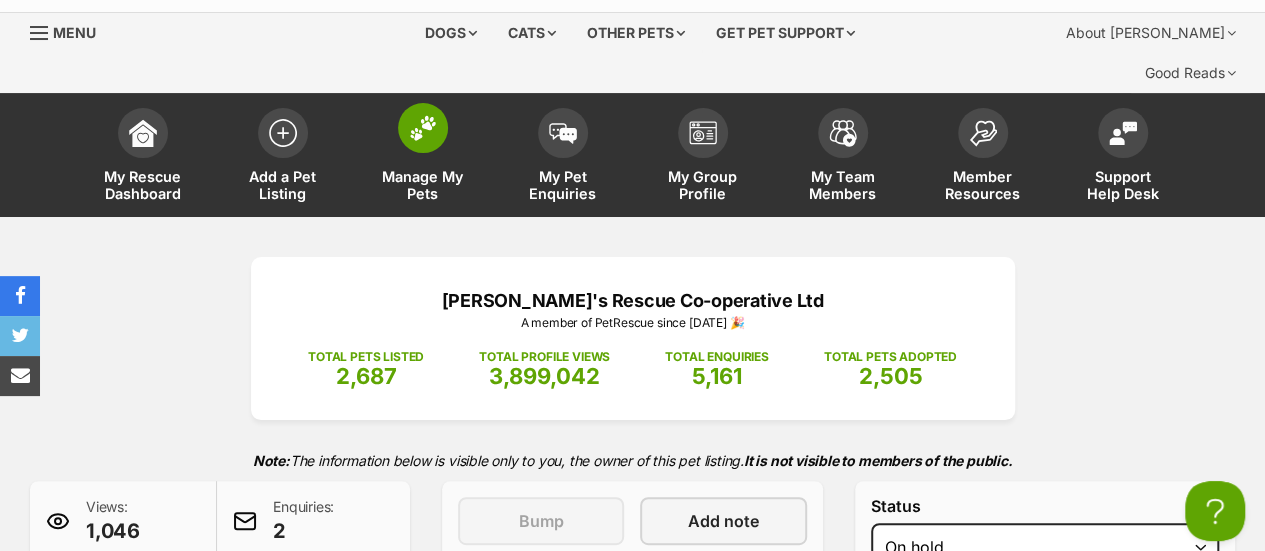 click at bounding box center [423, 128] 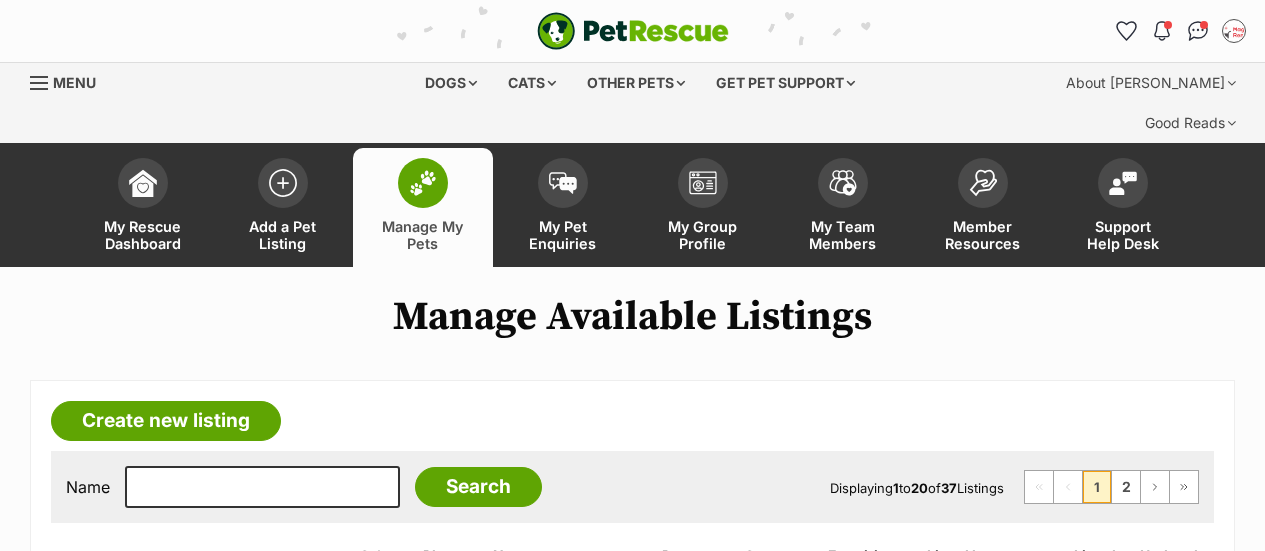 scroll, scrollTop: 0, scrollLeft: 0, axis: both 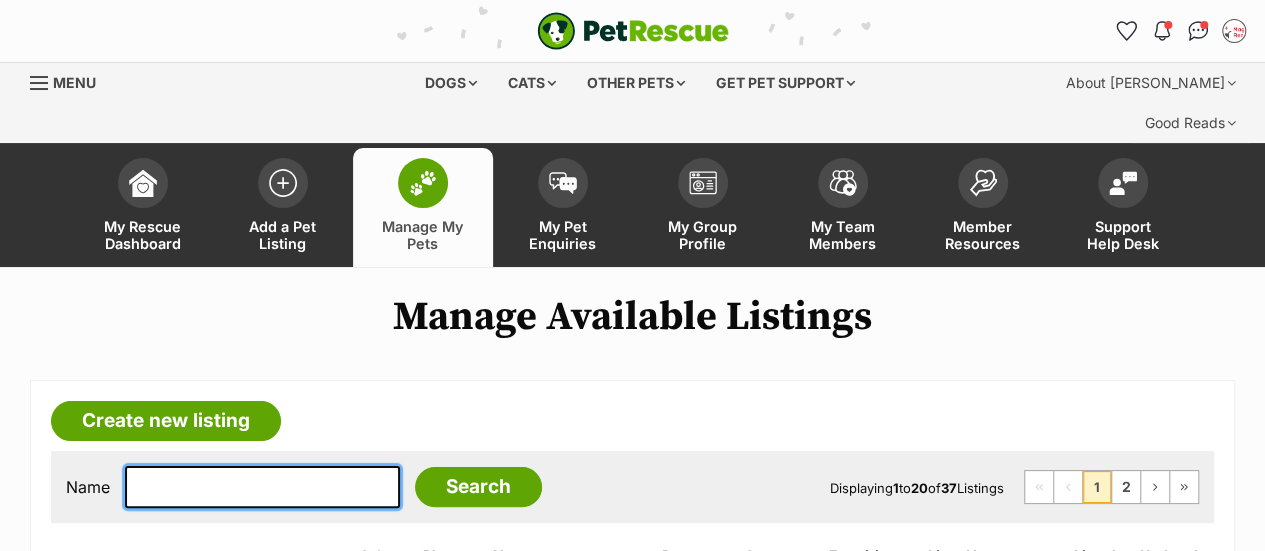 click at bounding box center [262, 487] 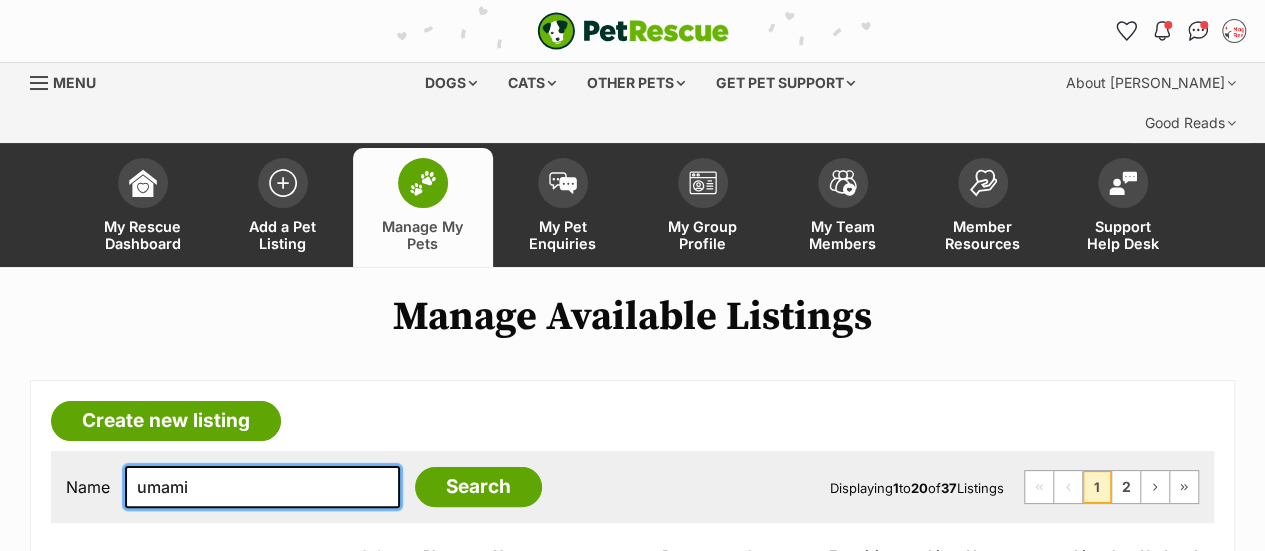 type on "umami" 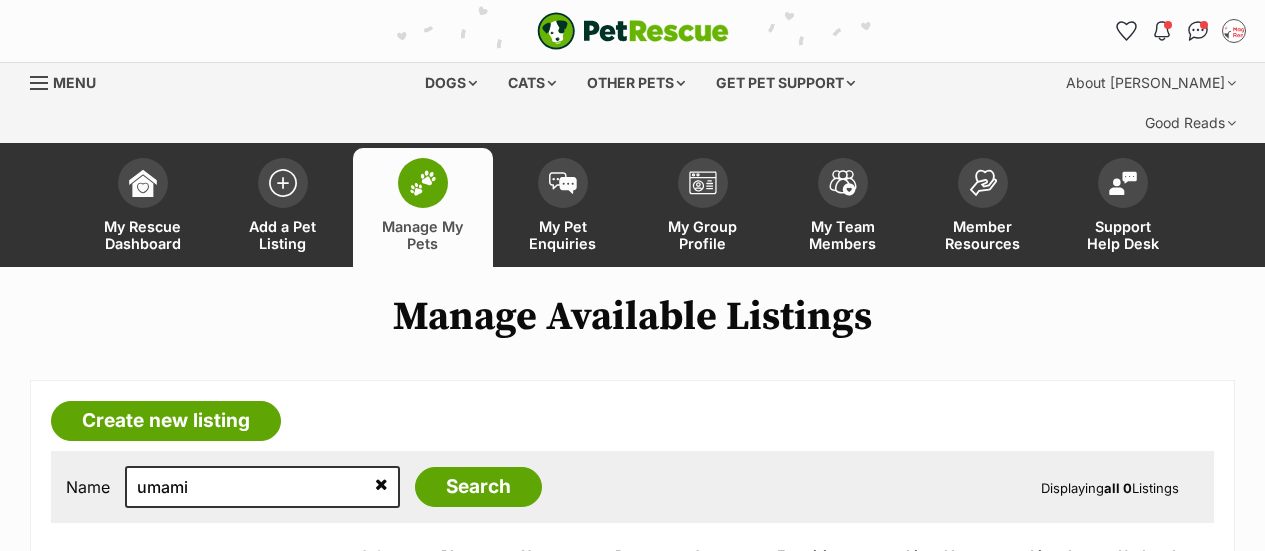 scroll, scrollTop: 0, scrollLeft: 0, axis: both 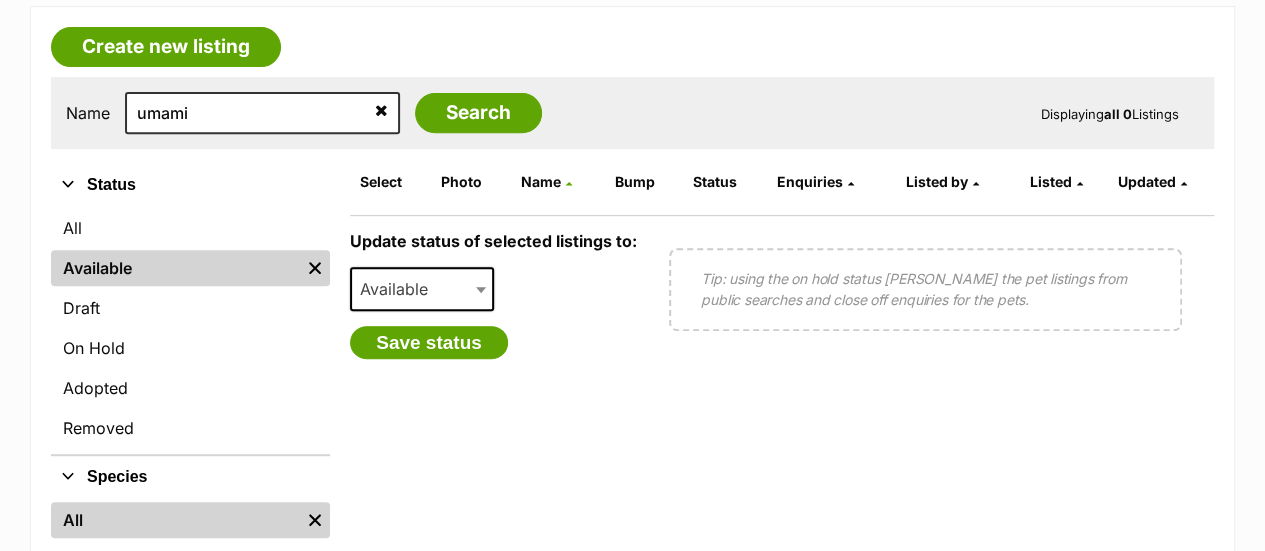 click at bounding box center [381, 110] 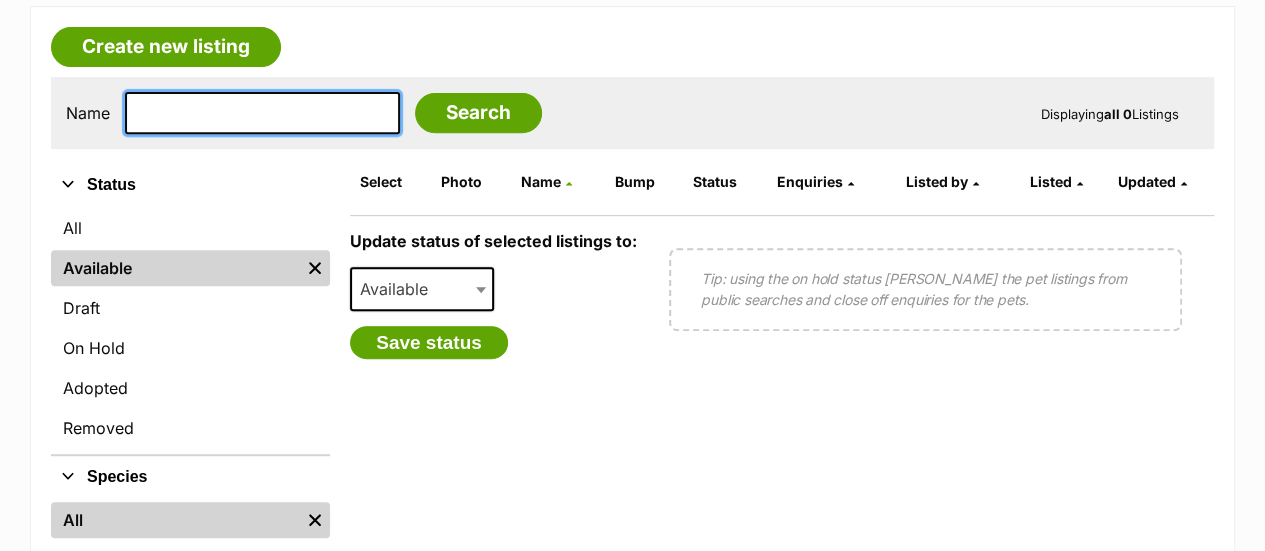 click at bounding box center [262, 113] 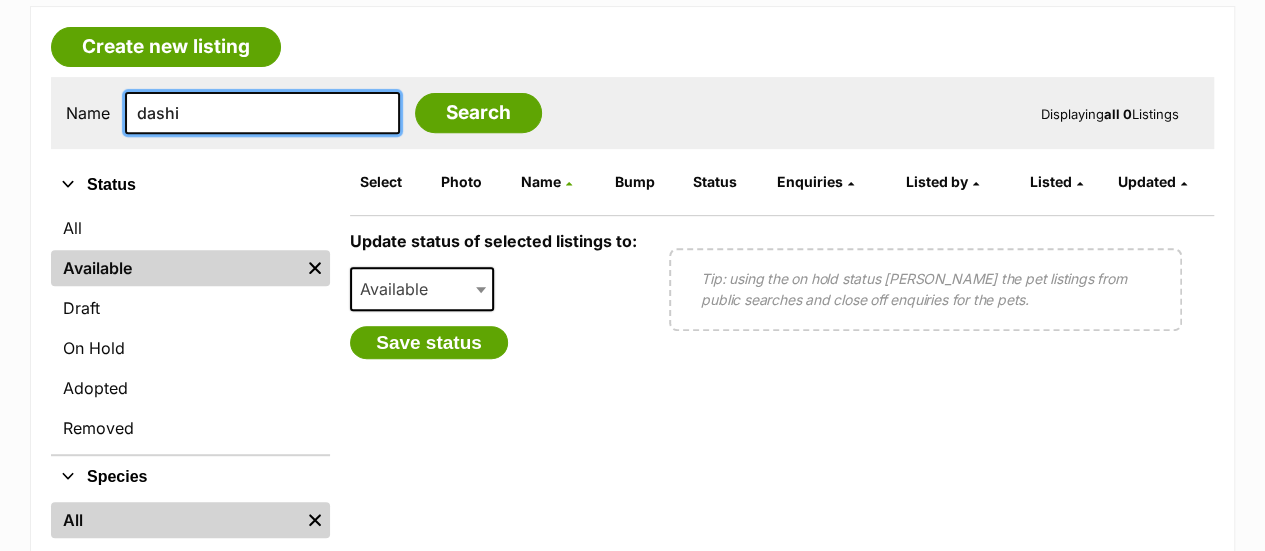 type on "dashi" 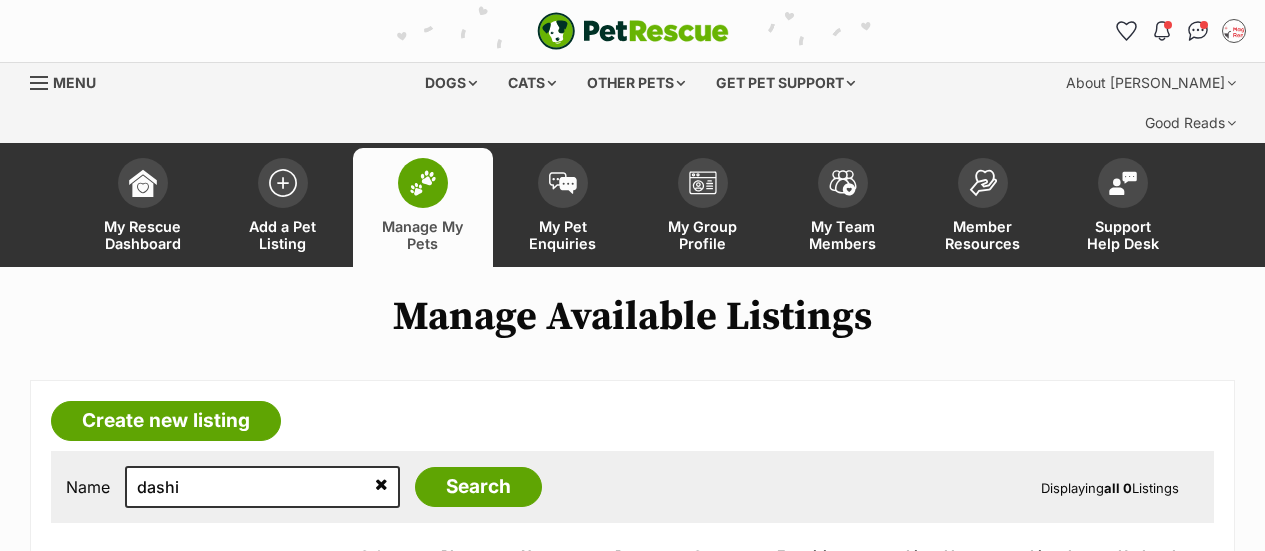 scroll, scrollTop: 0, scrollLeft: 0, axis: both 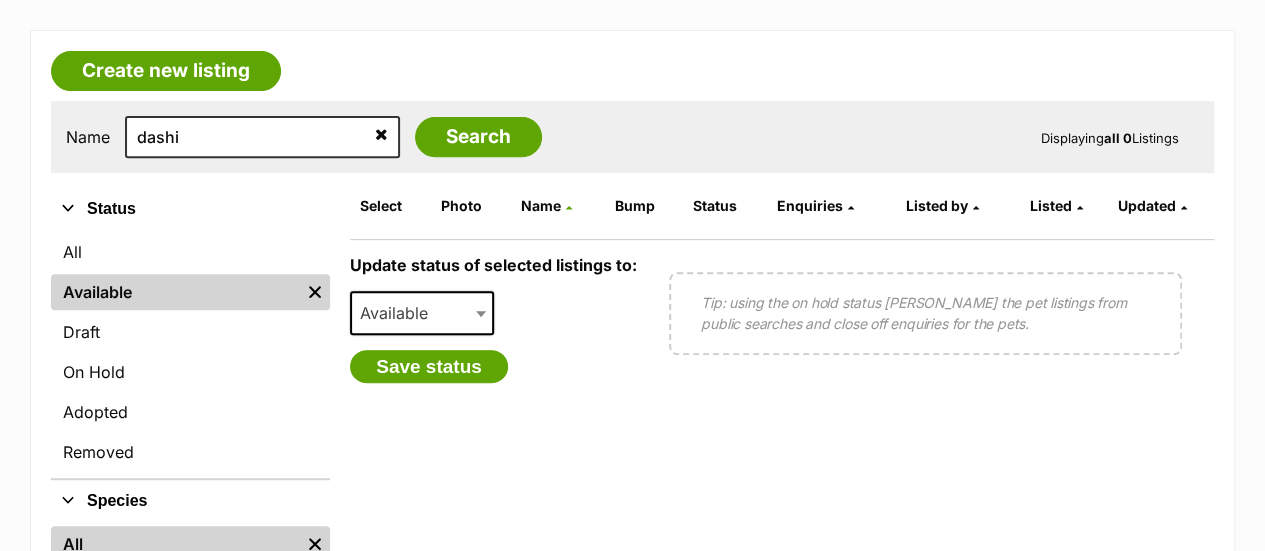 click at bounding box center (381, 134) 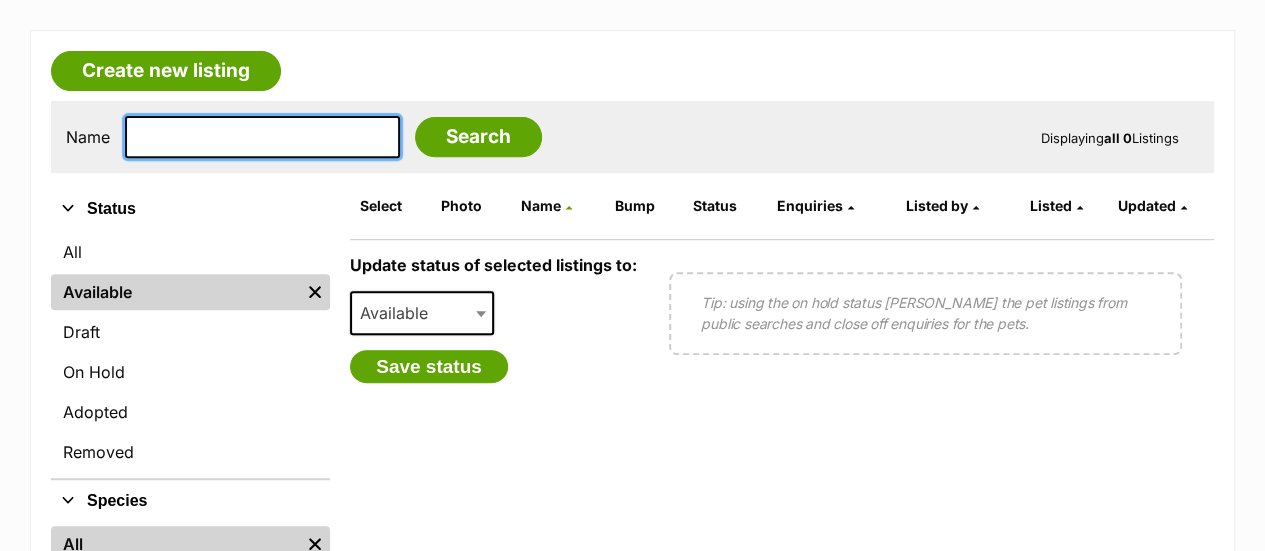 click at bounding box center [262, 137] 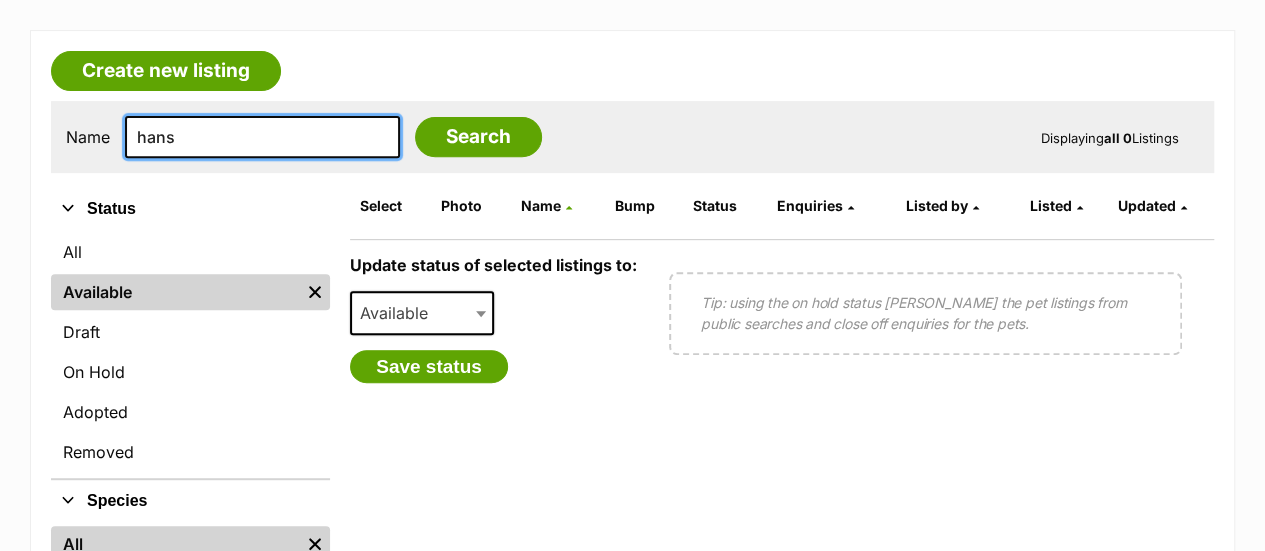 type on "hans" 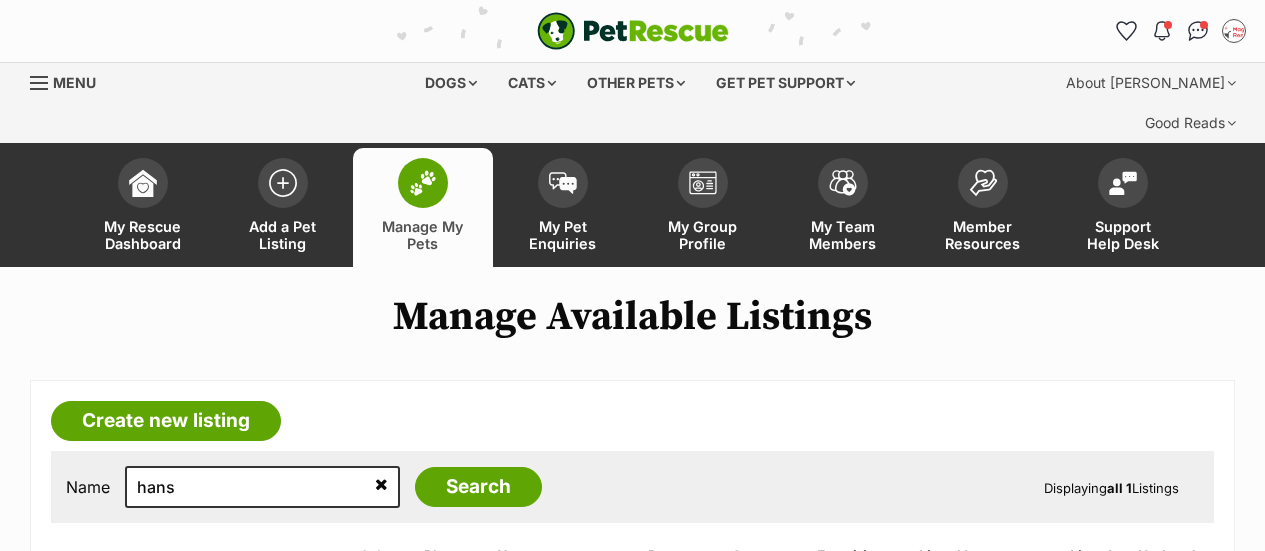 scroll, scrollTop: 0, scrollLeft: 0, axis: both 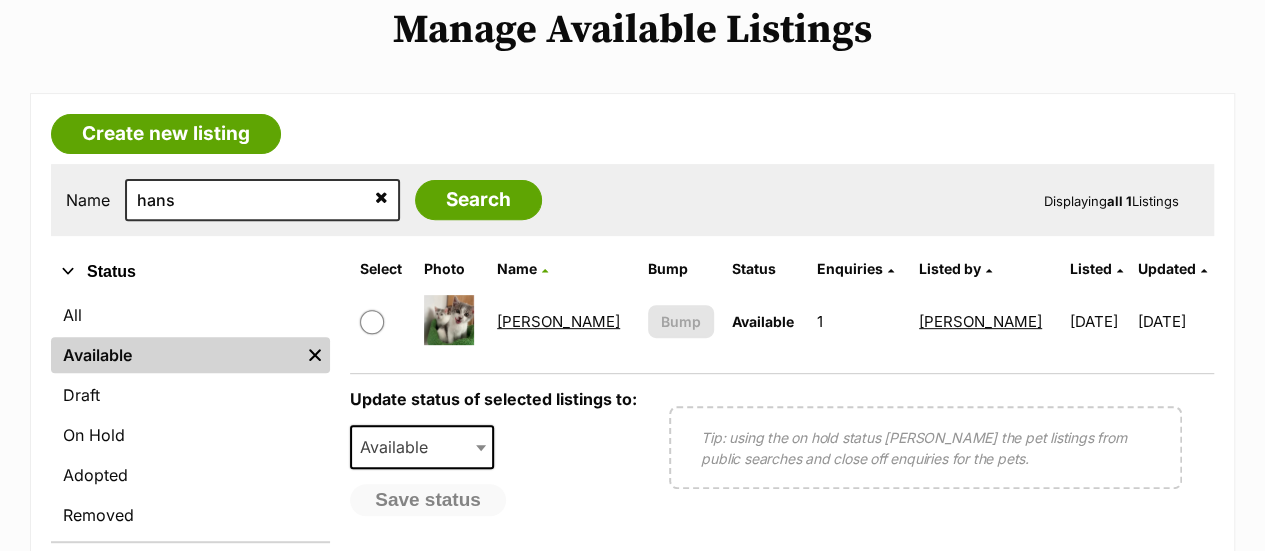 click on "[PERSON_NAME]" at bounding box center [558, 321] 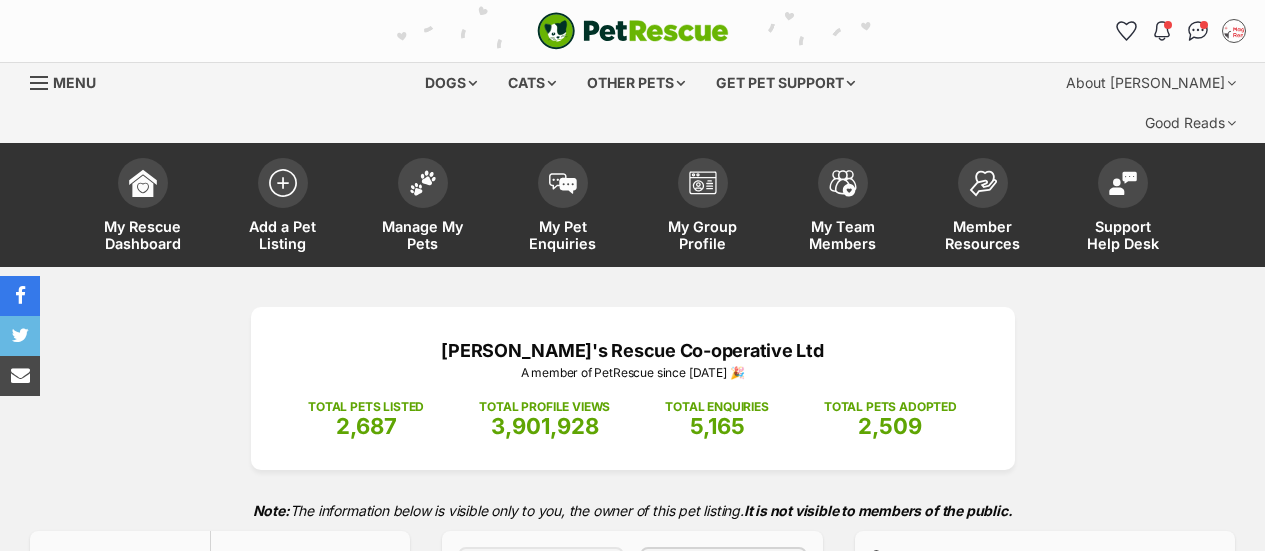 scroll, scrollTop: 458, scrollLeft: 0, axis: vertical 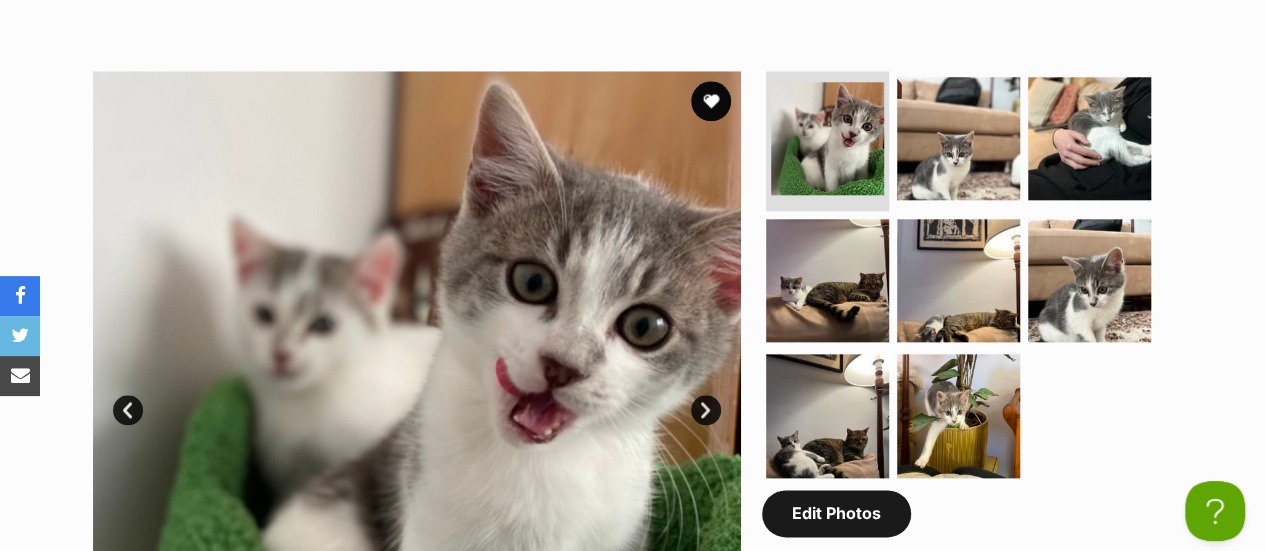 click on "Edit Photos" at bounding box center [836, 513] 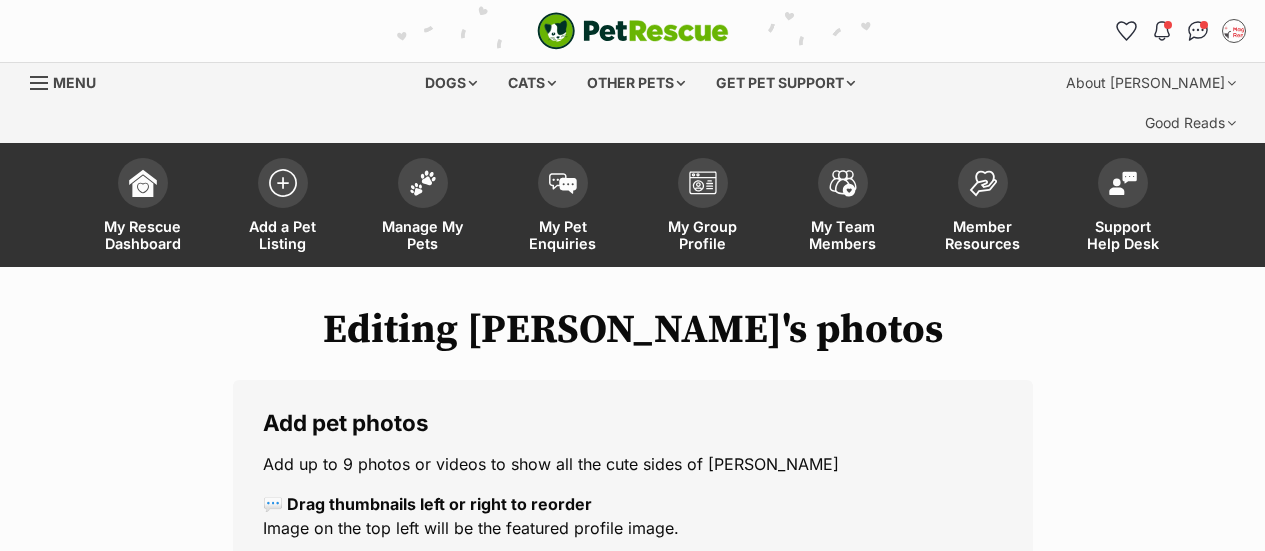 scroll, scrollTop: 0, scrollLeft: 0, axis: both 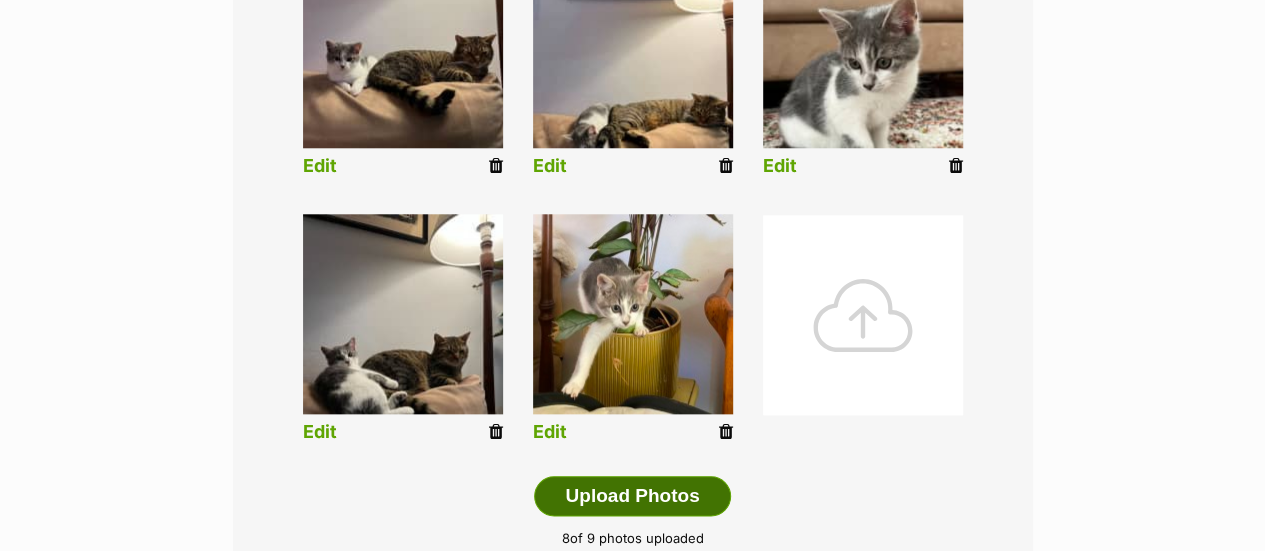 click on "Upload Photos" at bounding box center [632, 496] 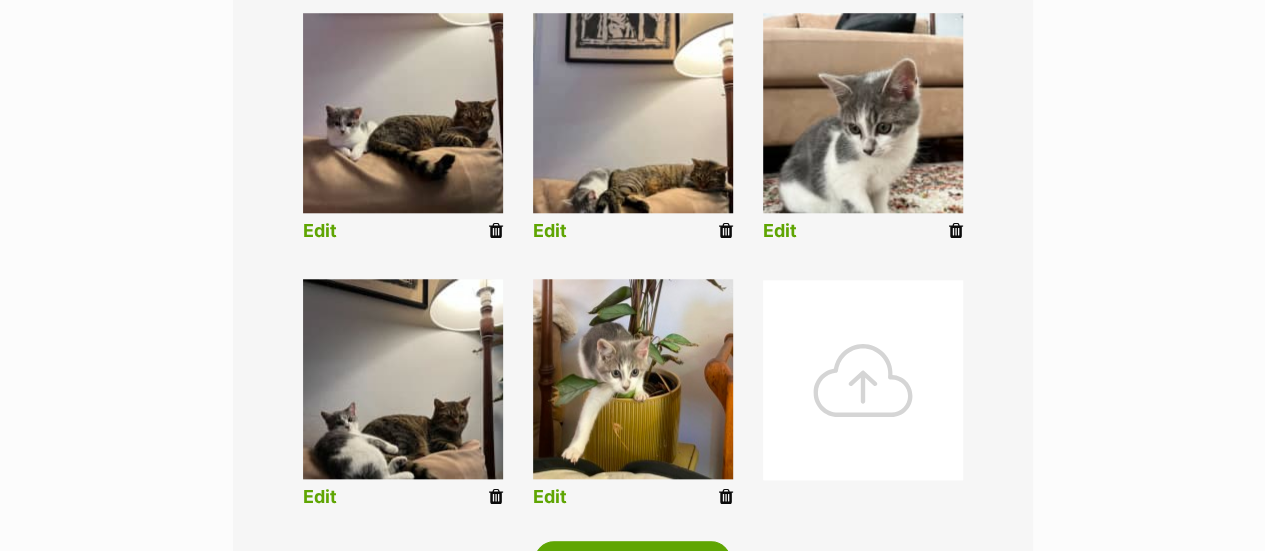 scroll, scrollTop: 846, scrollLeft: 0, axis: vertical 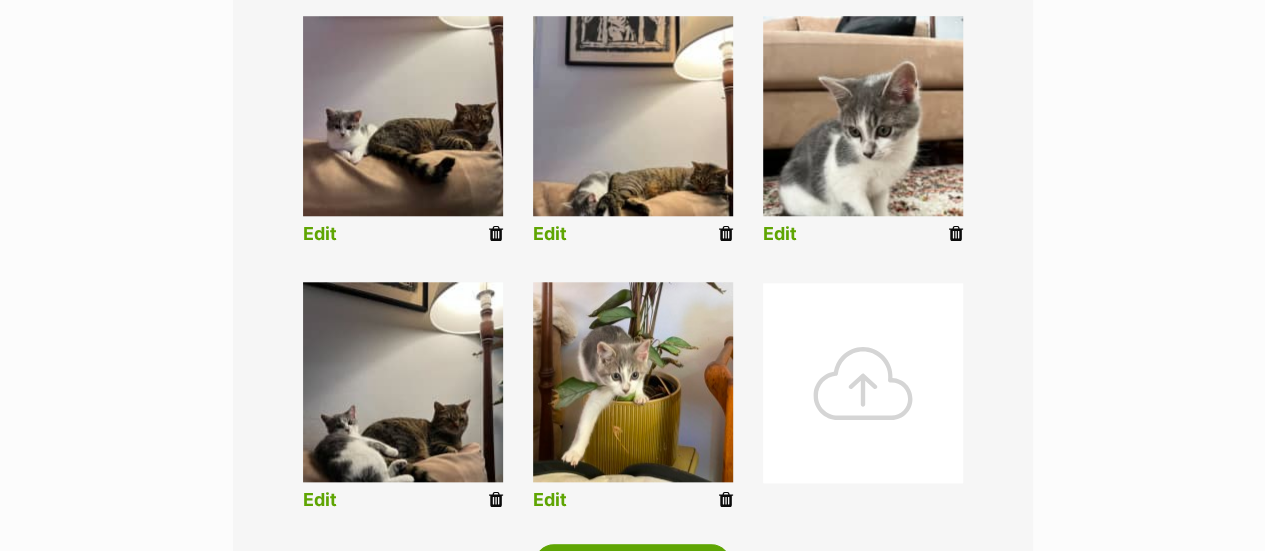 click at bounding box center (496, 234) 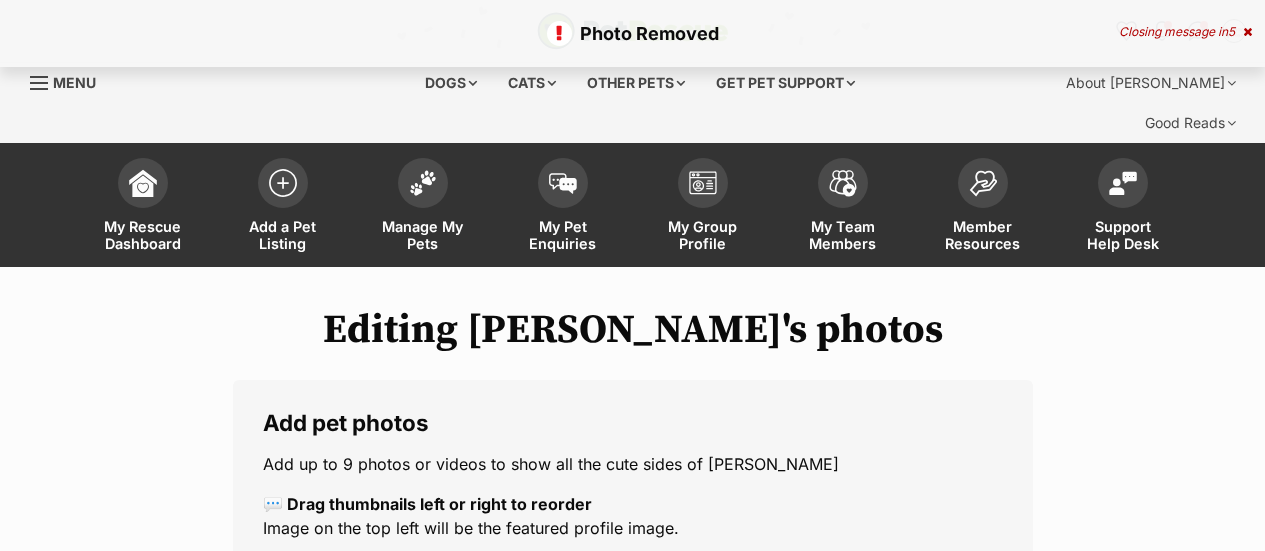 scroll, scrollTop: 0, scrollLeft: 0, axis: both 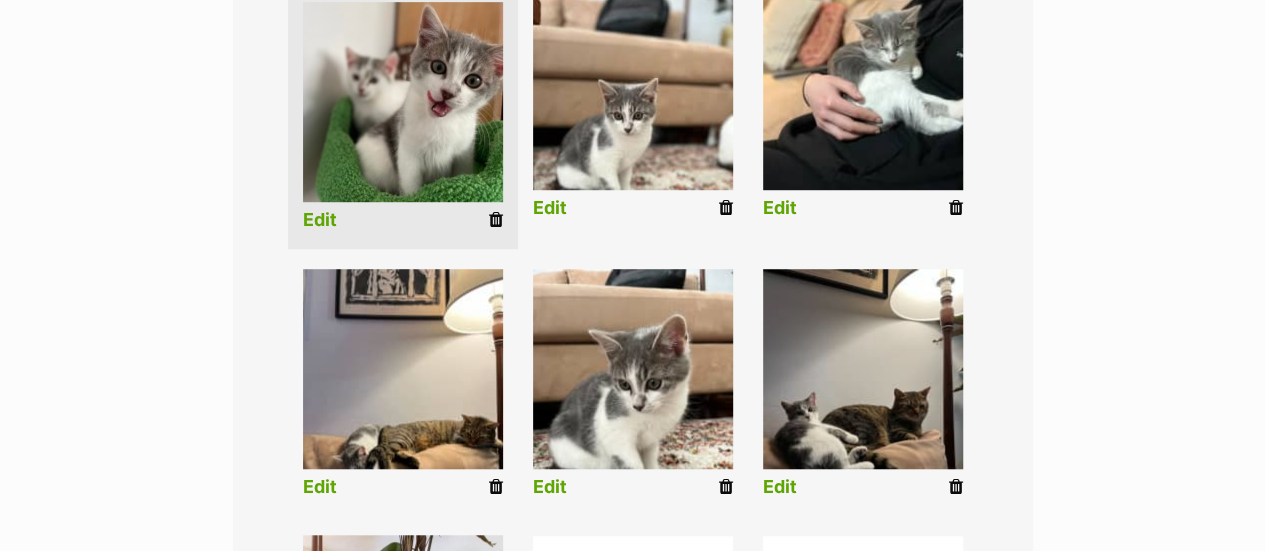 click on "Edit" at bounding box center (633, 108) 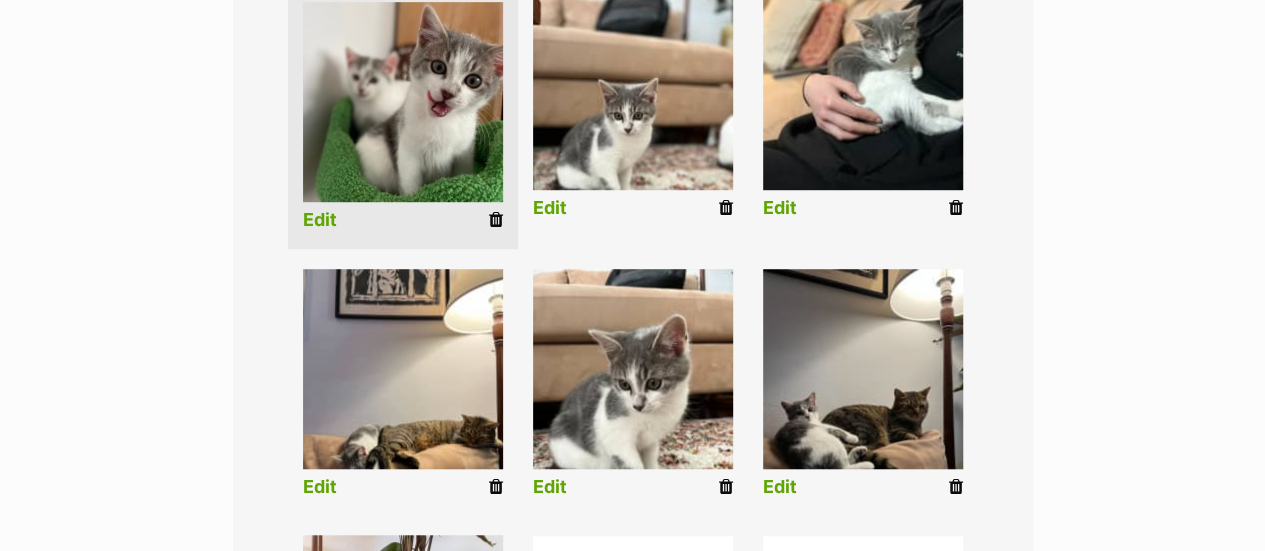 click at bounding box center (726, 208) 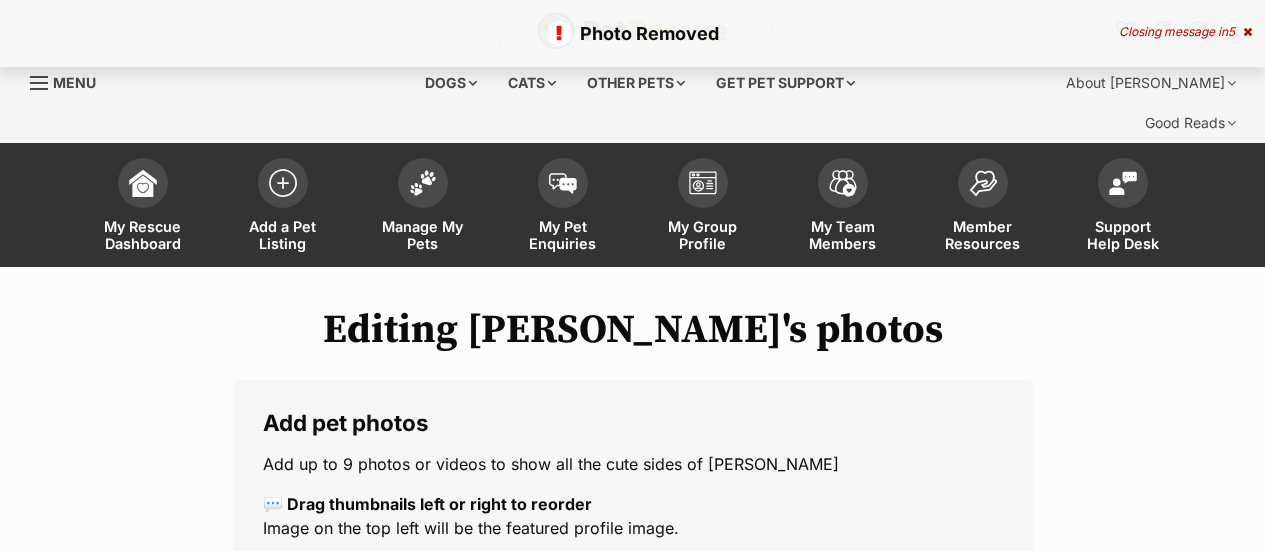 scroll, scrollTop: 244, scrollLeft: 0, axis: vertical 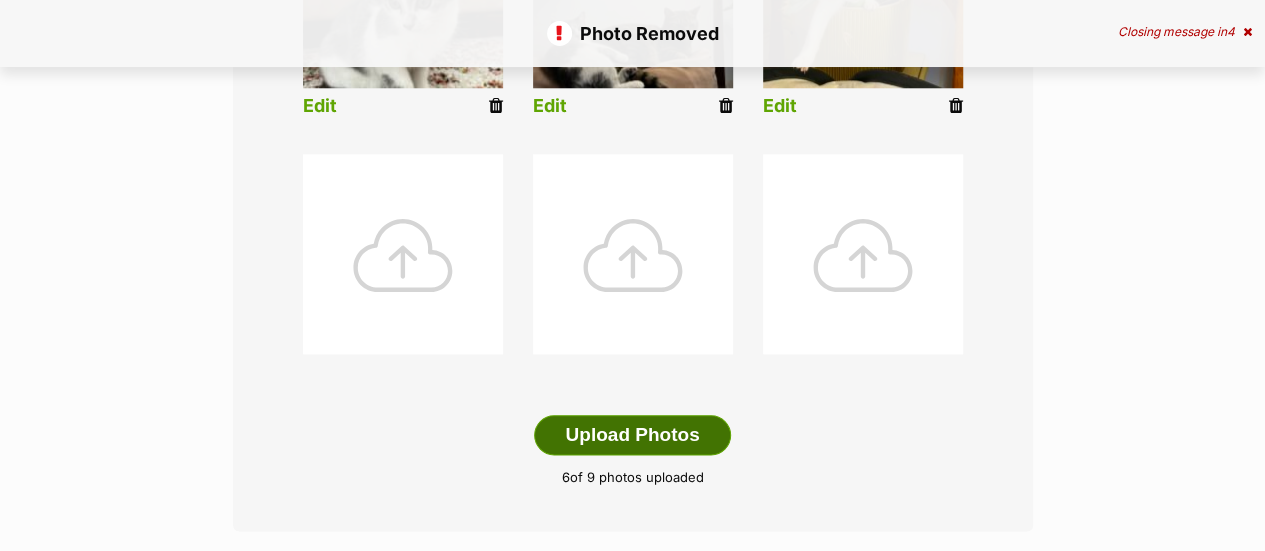 click on "Upload Photos" at bounding box center (632, 435) 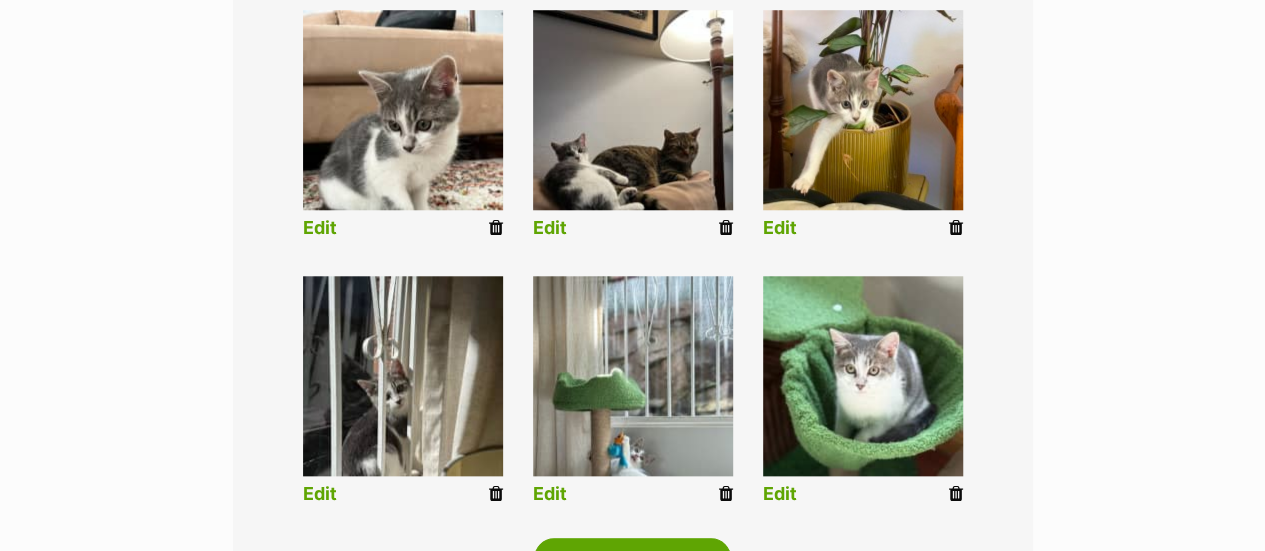 scroll, scrollTop: 854, scrollLeft: 0, axis: vertical 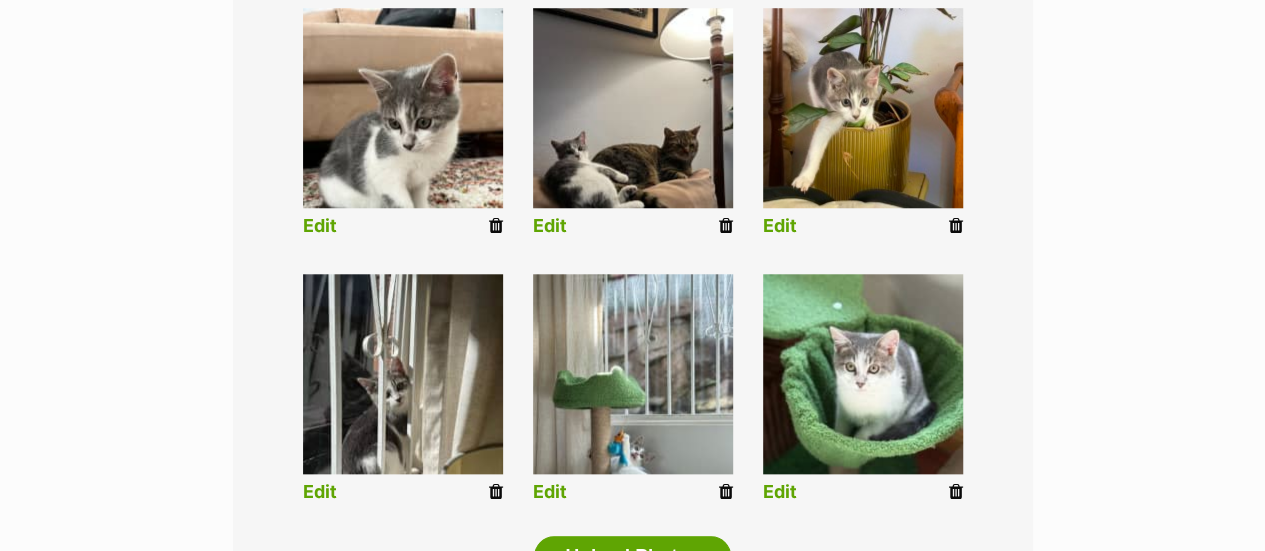 click on "Edit" at bounding box center [633, 392] 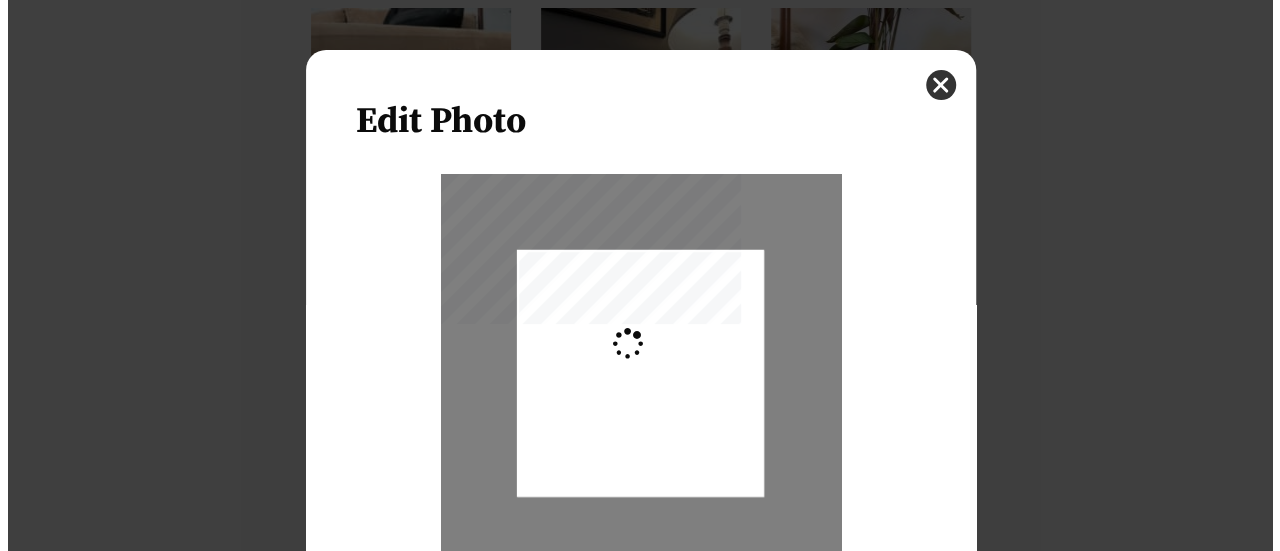 scroll, scrollTop: 0, scrollLeft: 0, axis: both 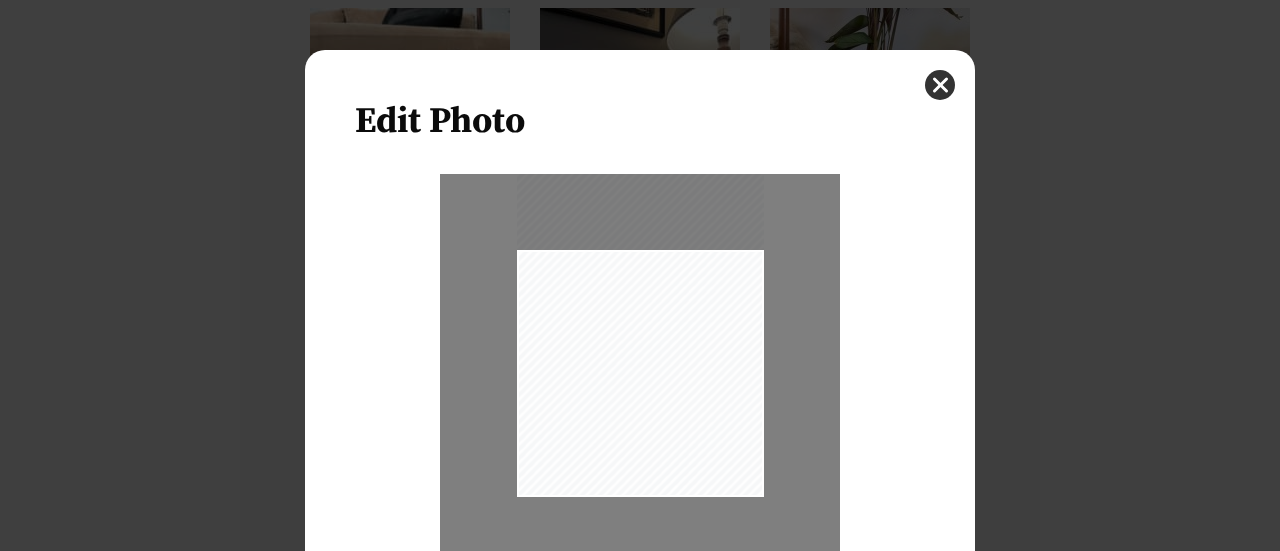 drag, startPoint x: 694, startPoint y: 452, endPoint x: 684, endPoint y: 409, distance: 44.14748 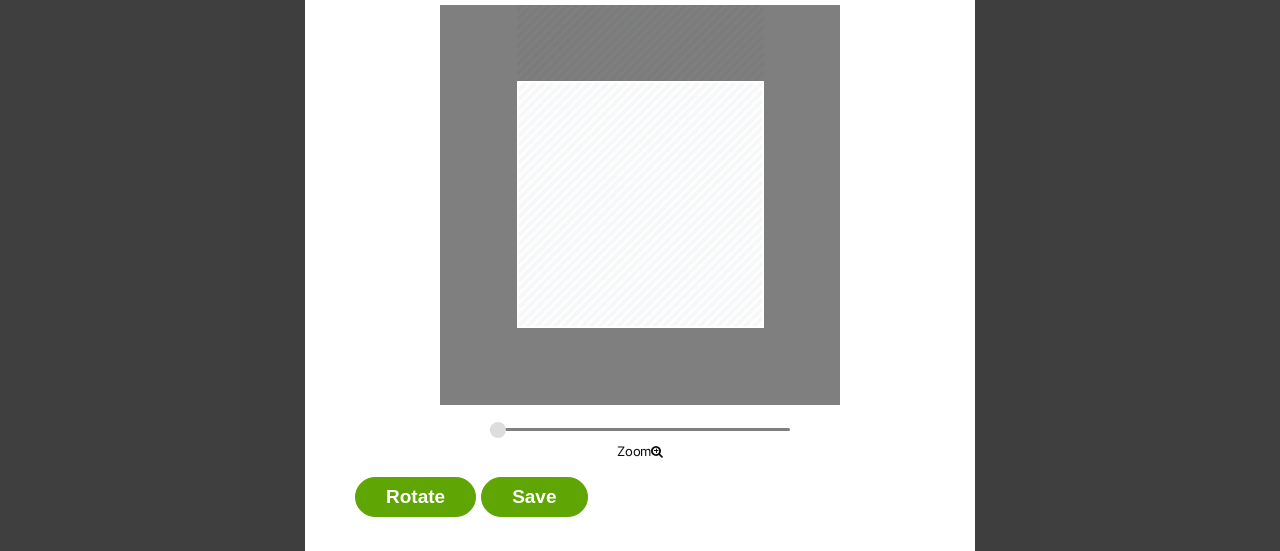 scroll, scrollTop: 171, scrollLeft: 0, axis: vertical 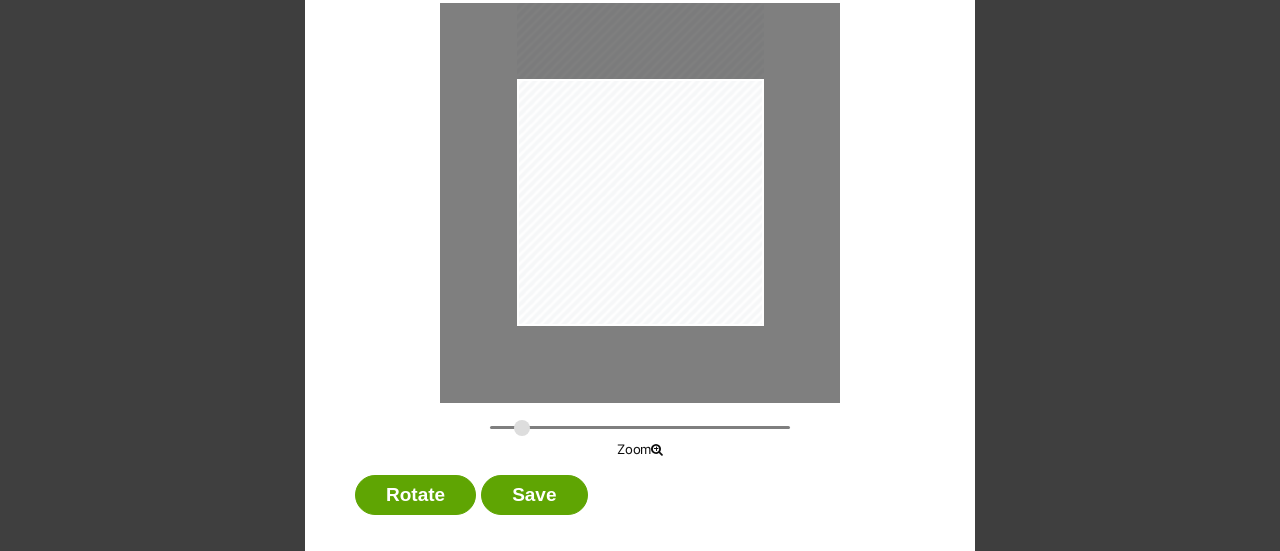 type on "0.3794" 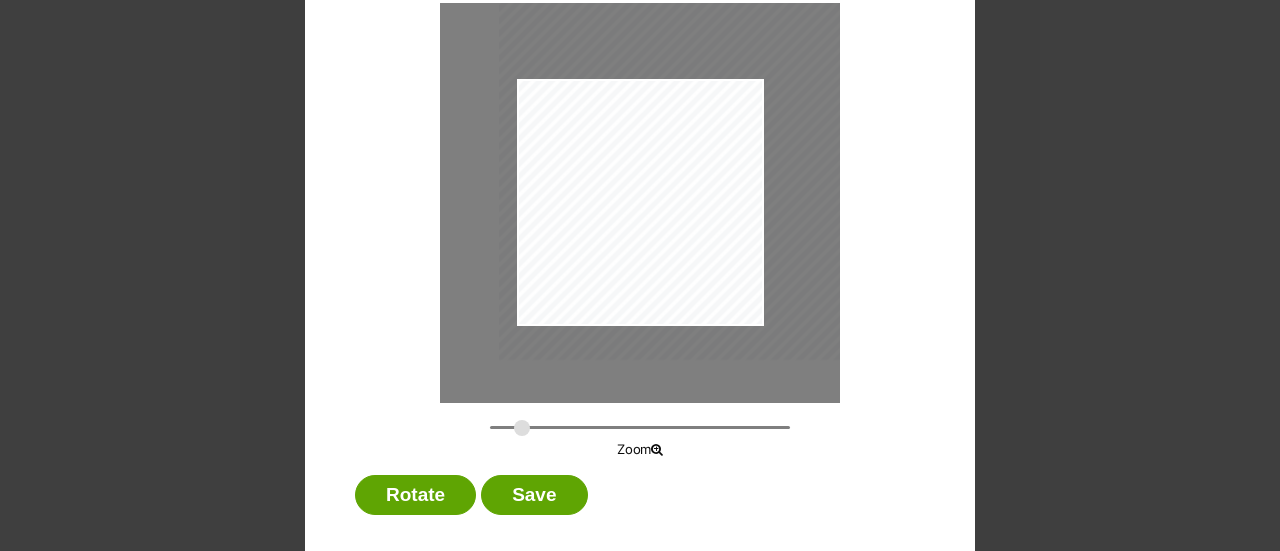 drag, startPoint x: 670, startPoint y: 295, endPoint x: 700, endPoint y: 281, distance: 33.105892 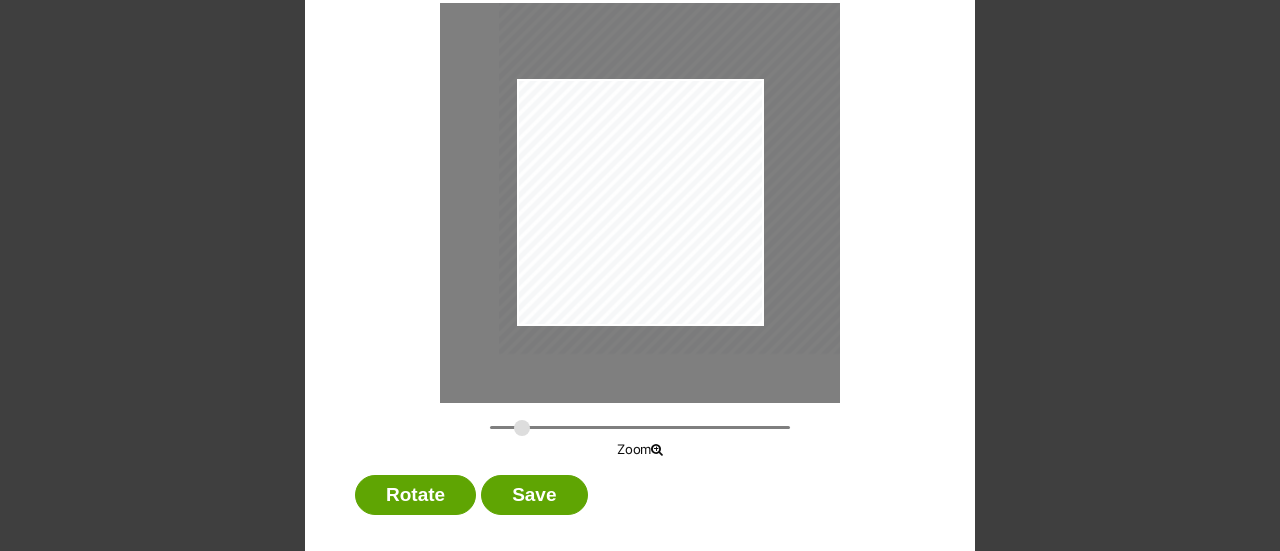 click at bounding box center [669, 126] 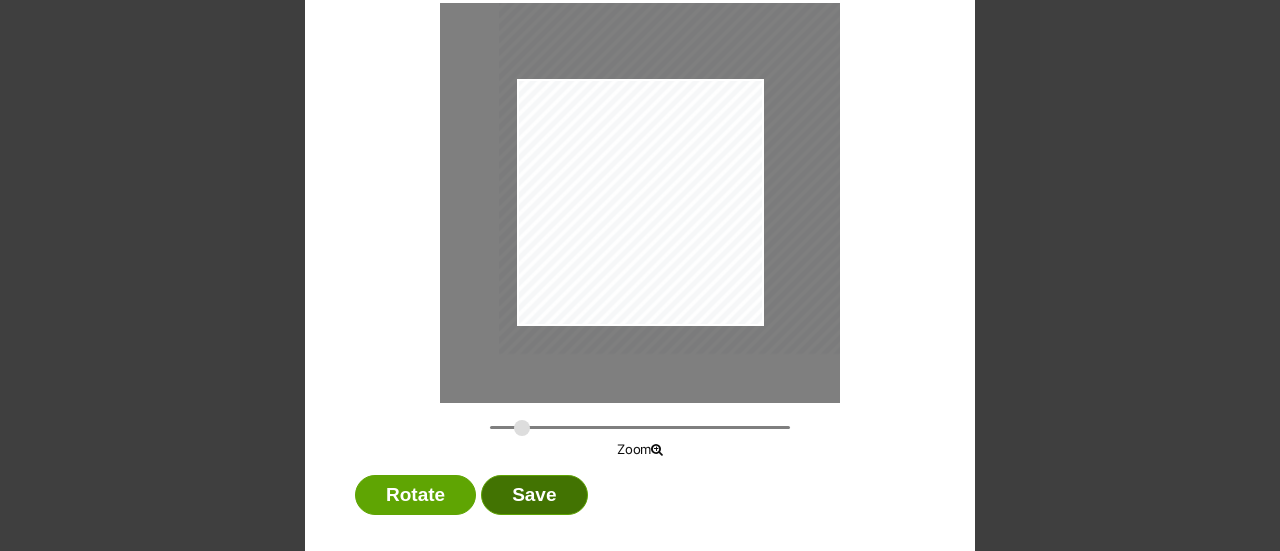 click on "Save" at bounding box center (534, 495) 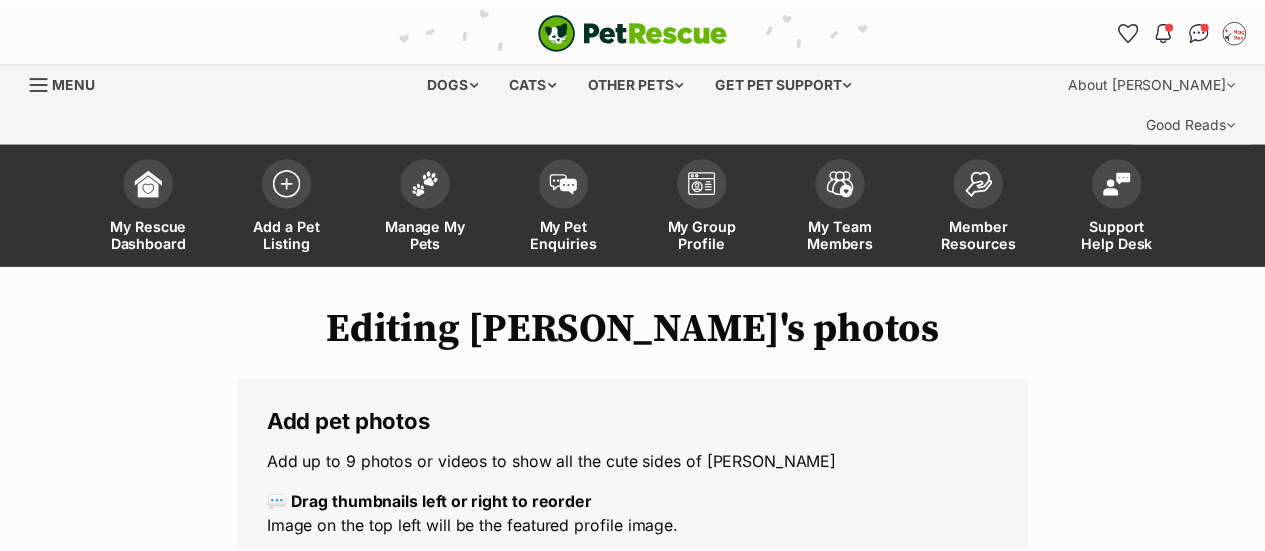 scroll, scrollTop: 854, scrollLeft: 0, axis: vertical 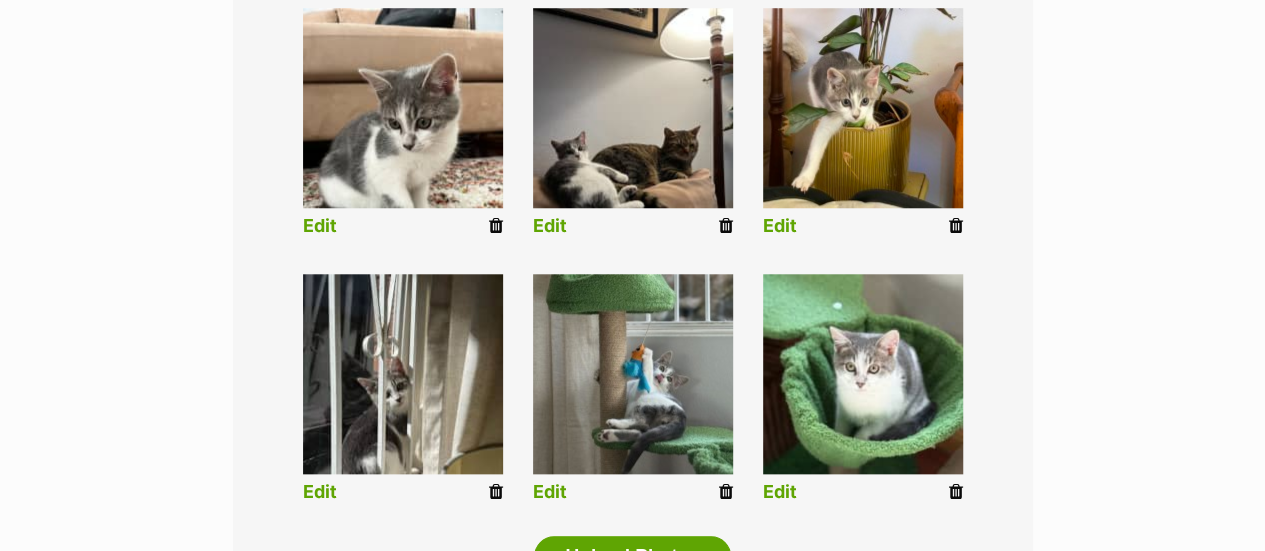 click on "Edit" at bounding box center [320, 492] 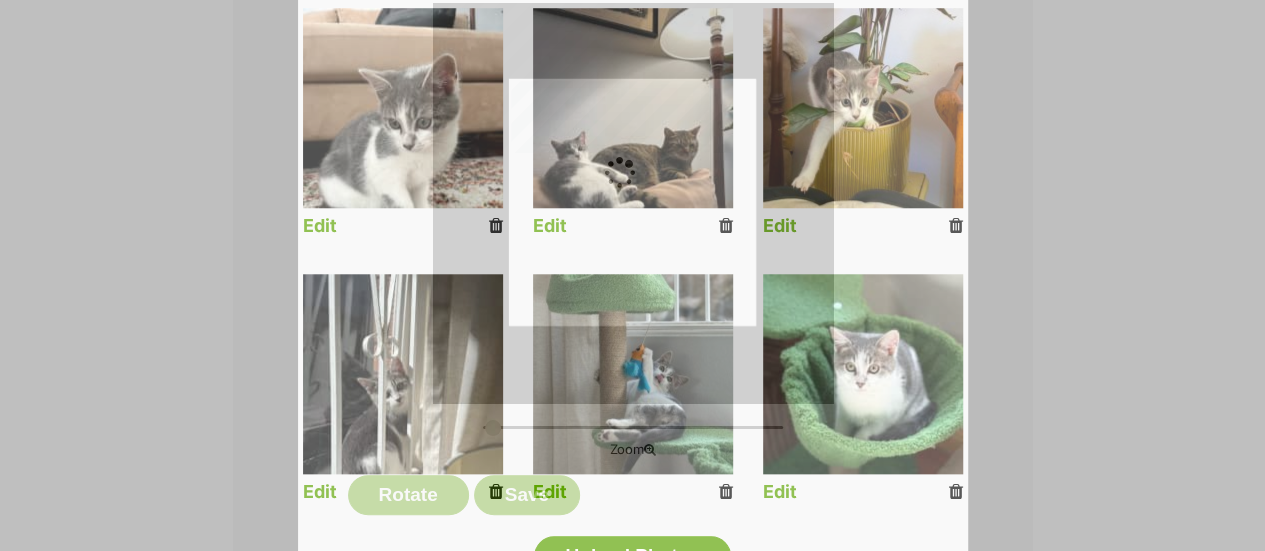 scroll, scrollTop: 0, scrollLeft: 0, axis: both 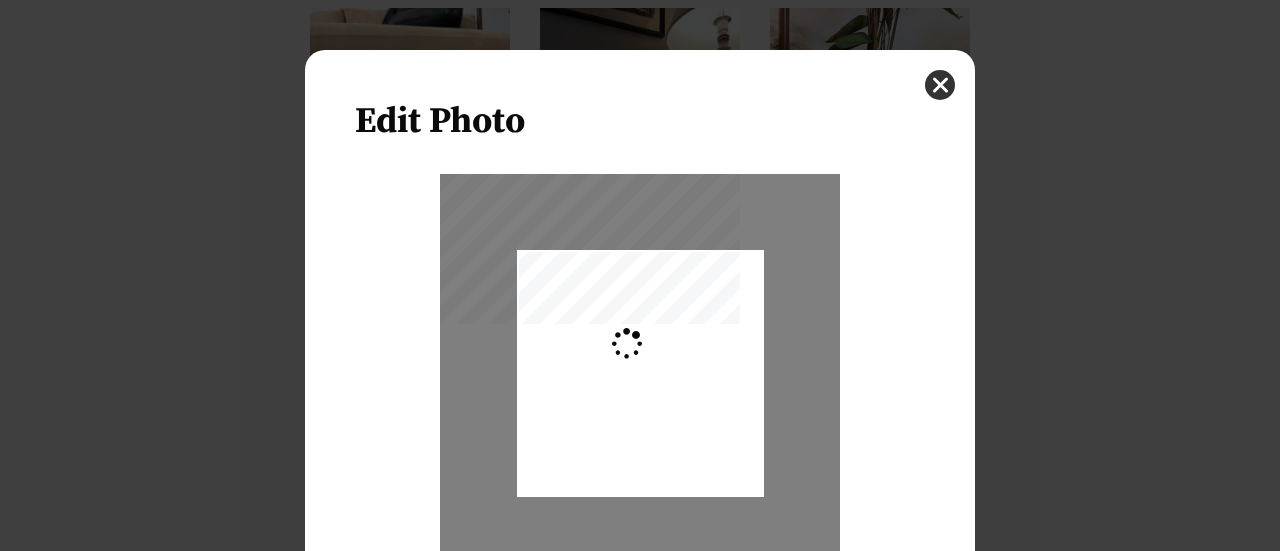 type on "0.2744" 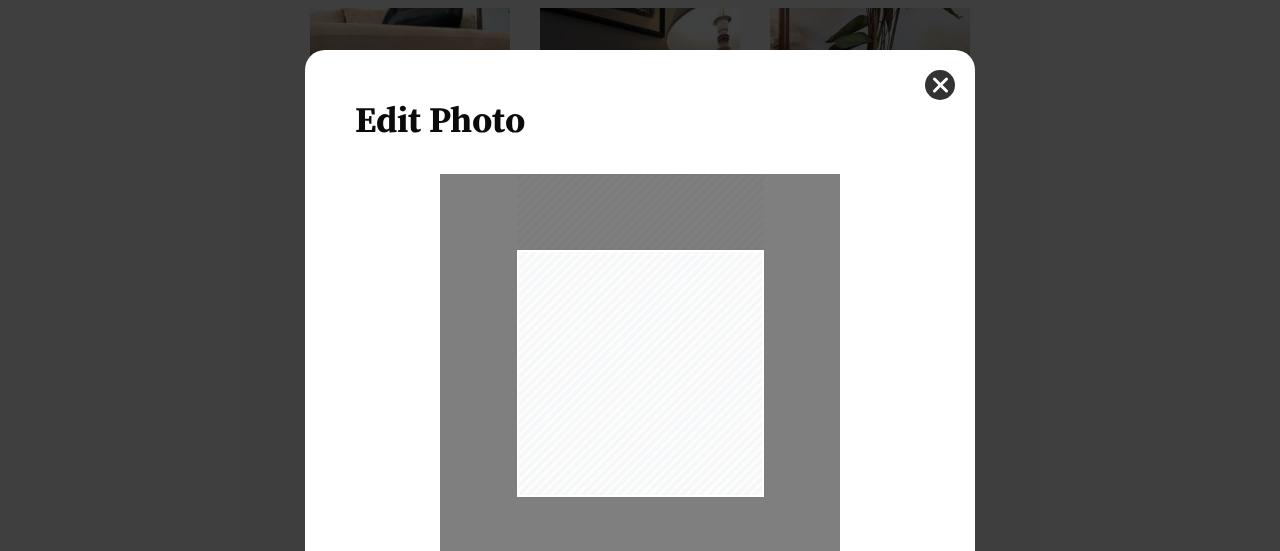 drag, startPoint x: 679, startPoint y: 385, endPoint x: 678, endPoint y: 339, distance: 46.010868 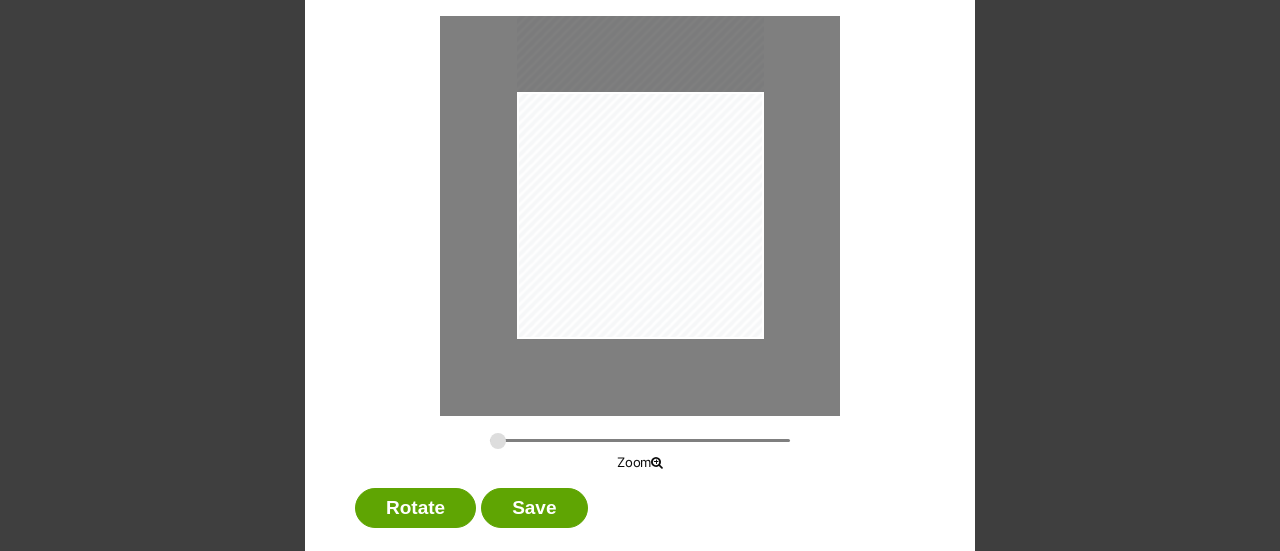 scroll, scrollTop: 170, scrollLeft: 0, axis: vertical 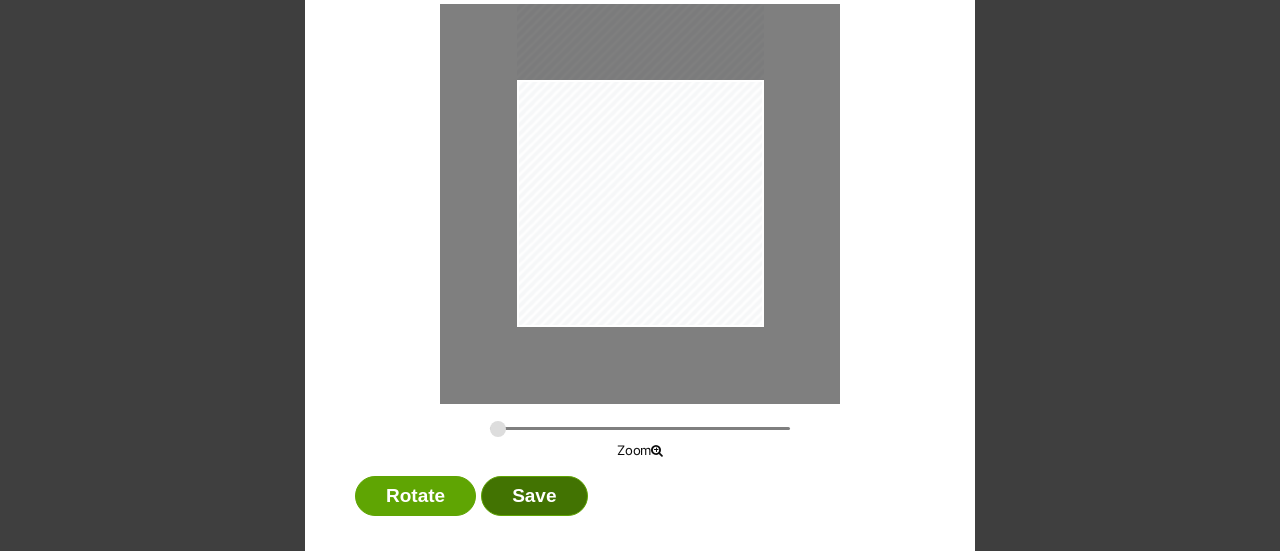 click on "Save" at bounding box center [534, 496] 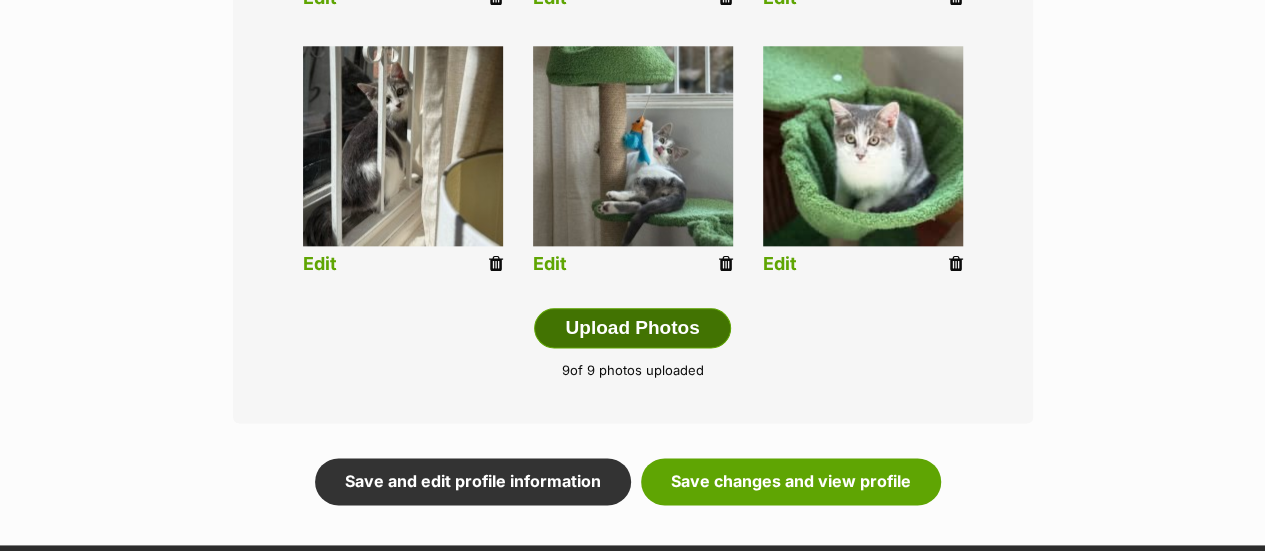 scroll, scrollTop: 1084, scrollLeft: 0, axis: vertical 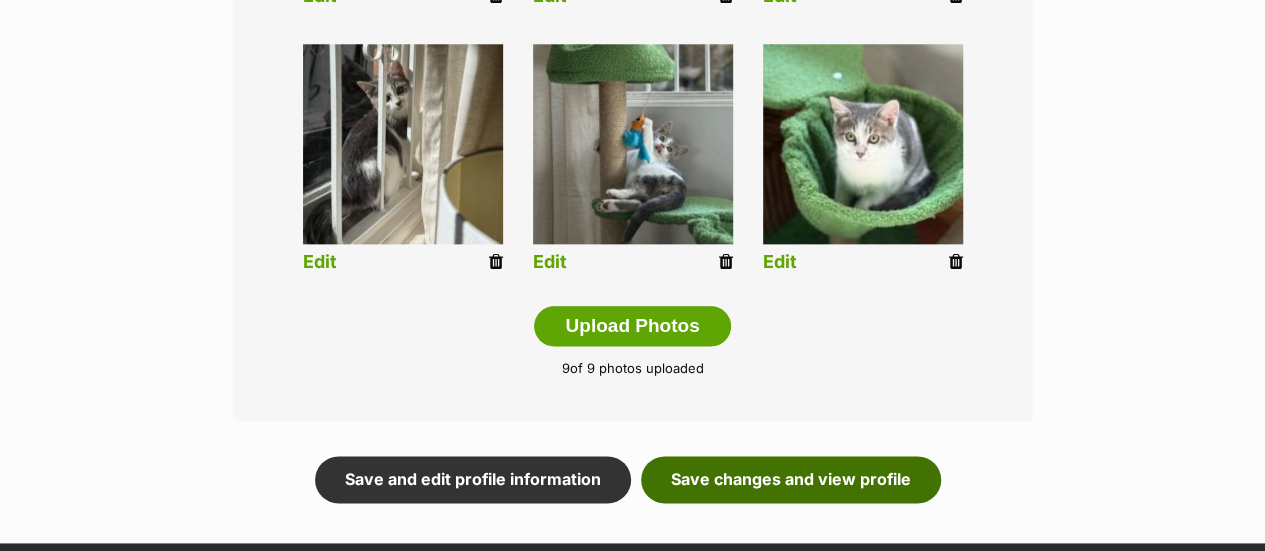 click on "Save changes and view profile" at bounding box center [791, 479] 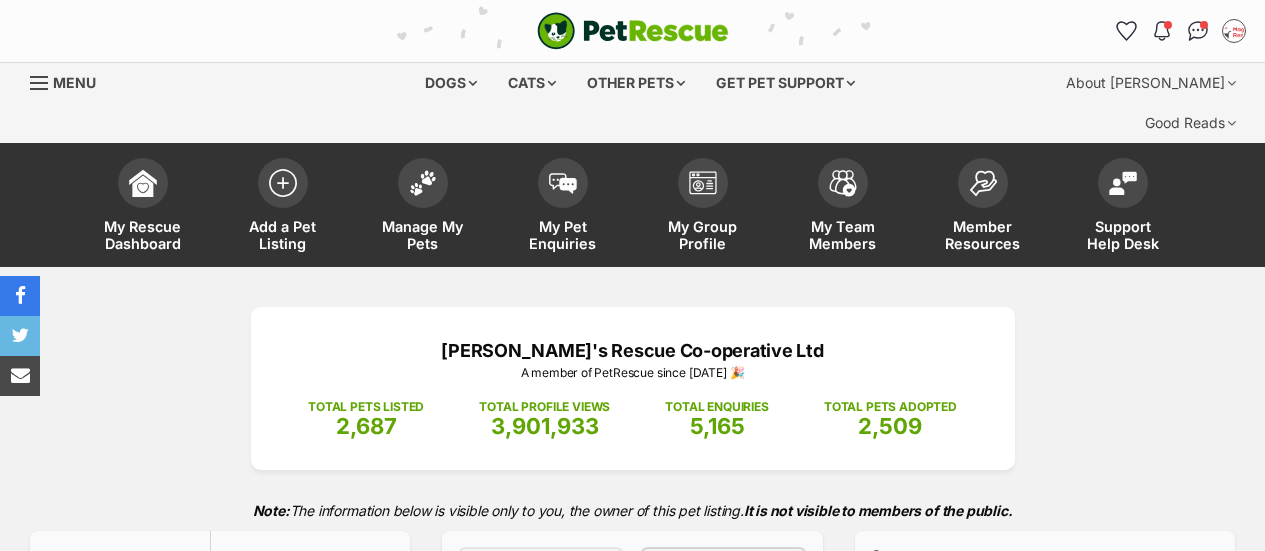 scroll, scrollTop: 0, scrollLeft: 0, axis: both 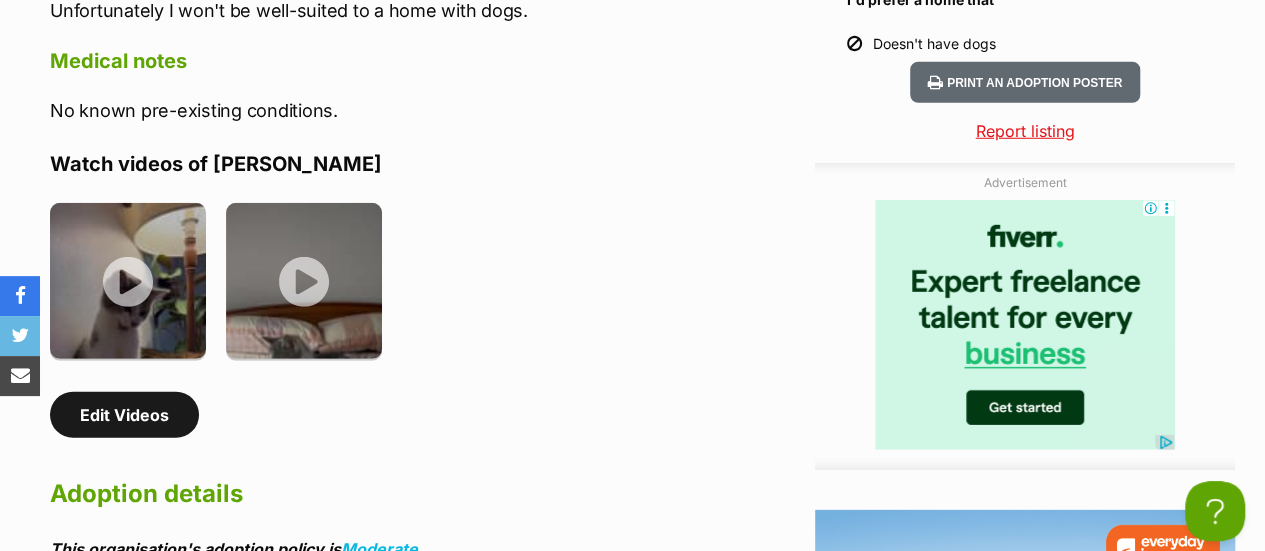 click on "Edit Videos" at bounding box center [124, 415] 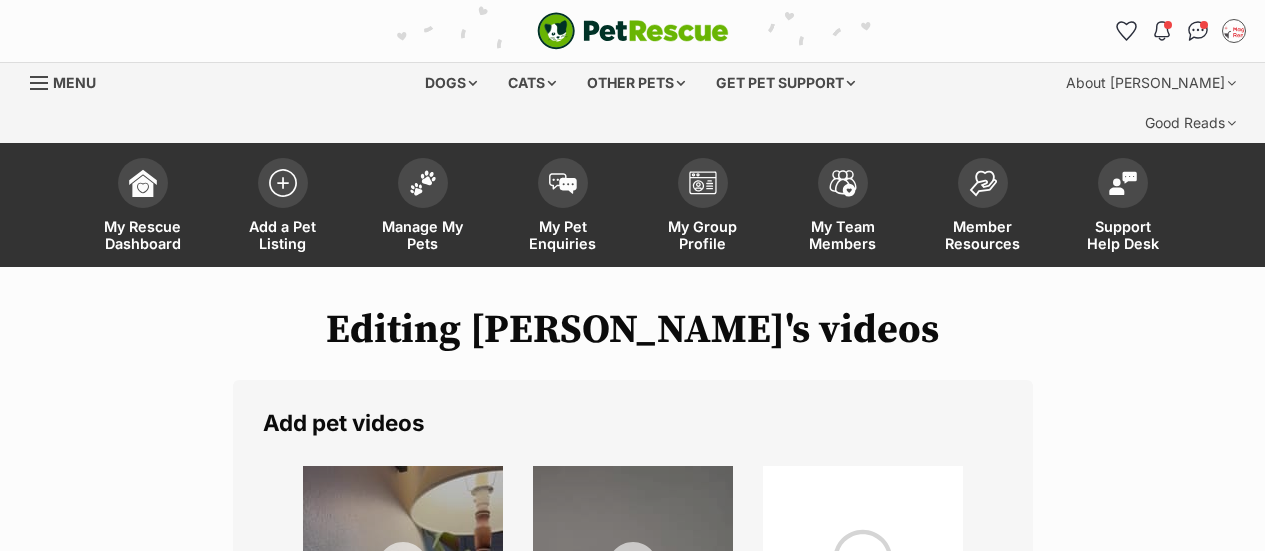 scroll, scrollTop: 0, scrollLeft: 0, axis: both 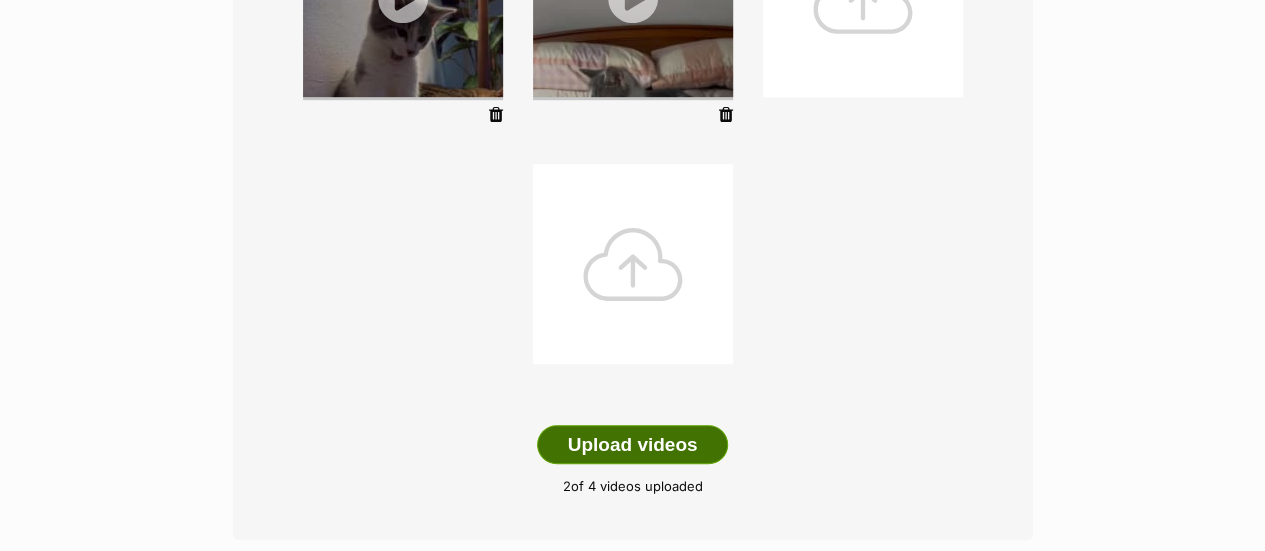 click on "Upload videos" at bounding box center (633, 445) 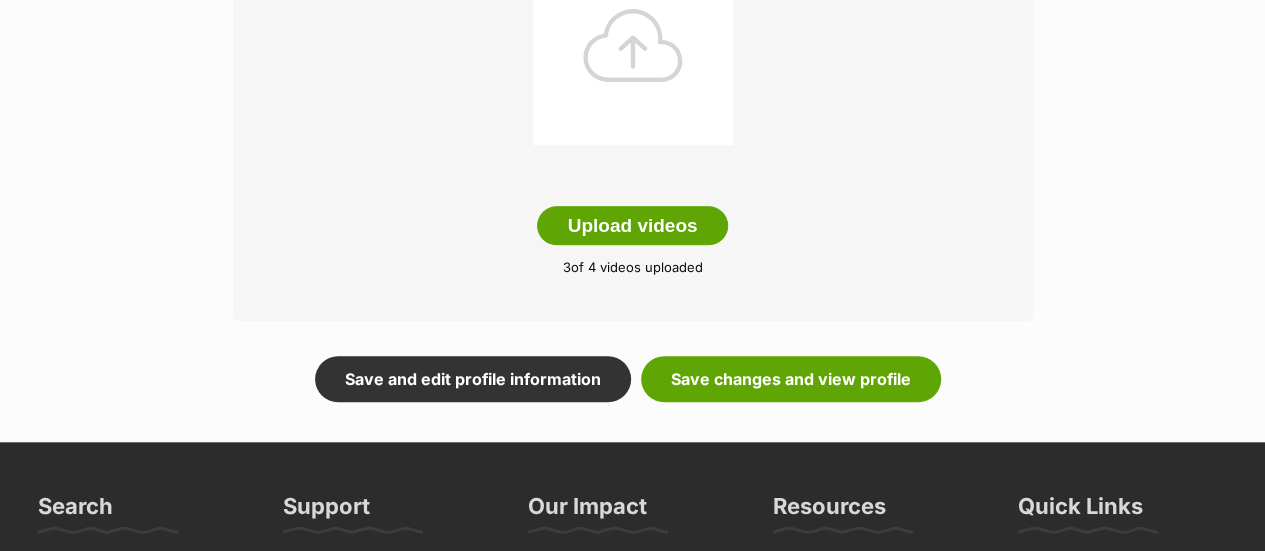 scroll, scrollTop: 821, scrollLeft: 0, axis: vertical 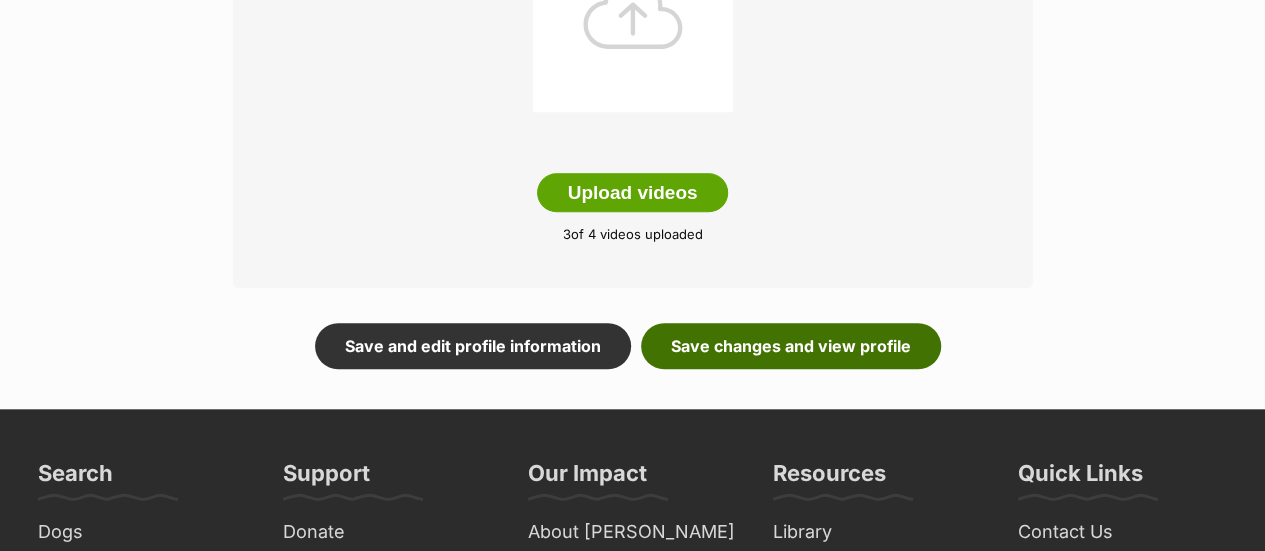 click on "Save changes and view profile" at bounding box center (791, 346) 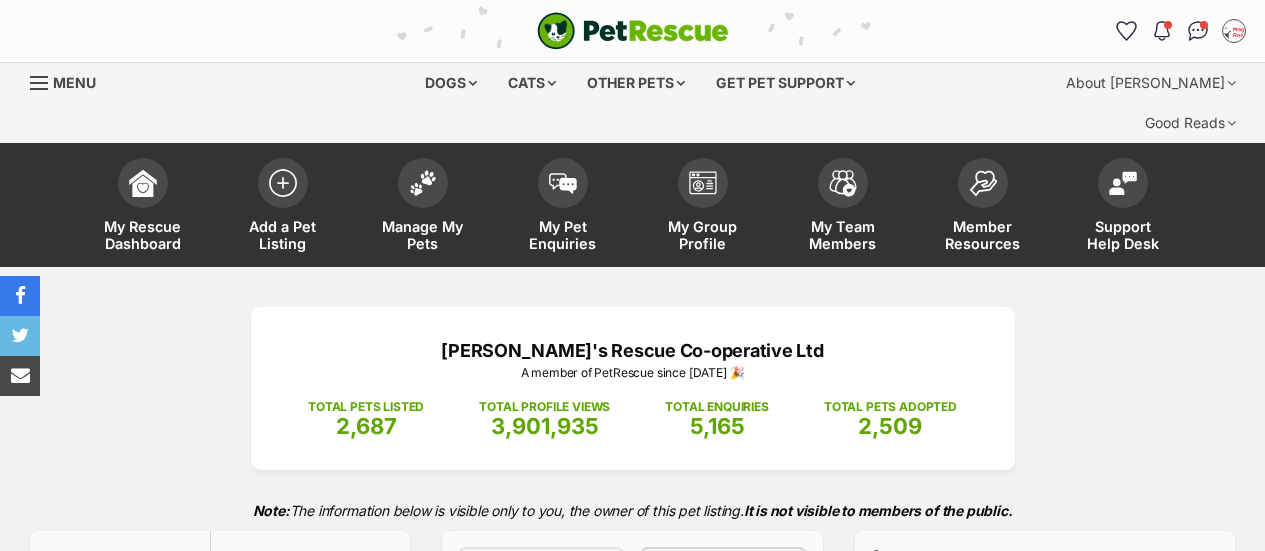 scroll, scrollTop: 0, scrollLeft: 0, axis: both 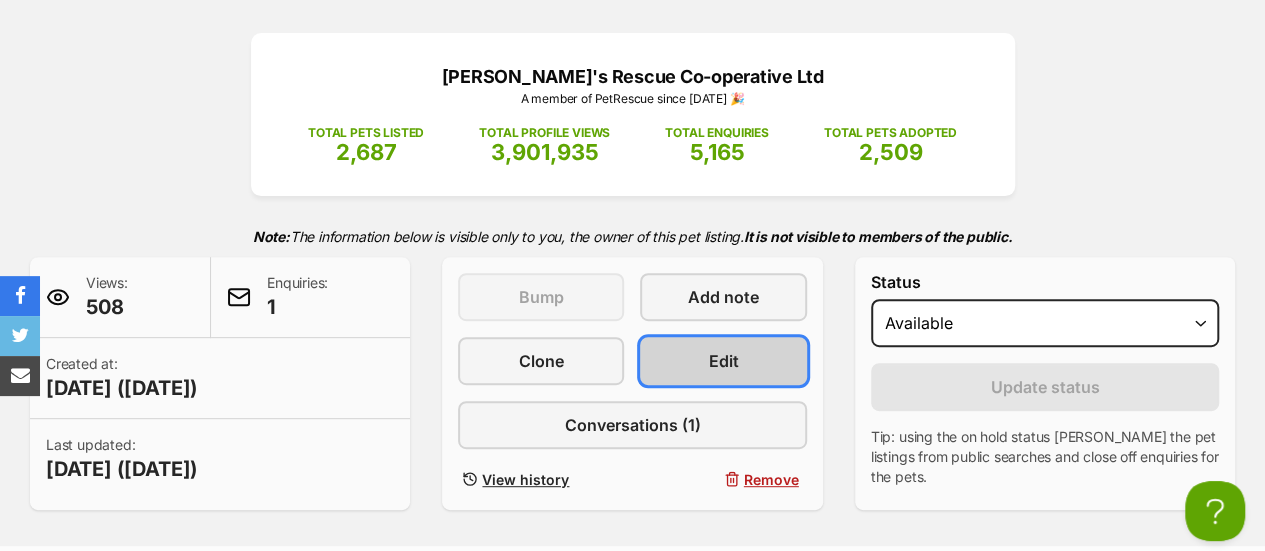 click on "Edit" at bounding box center [724, 361] 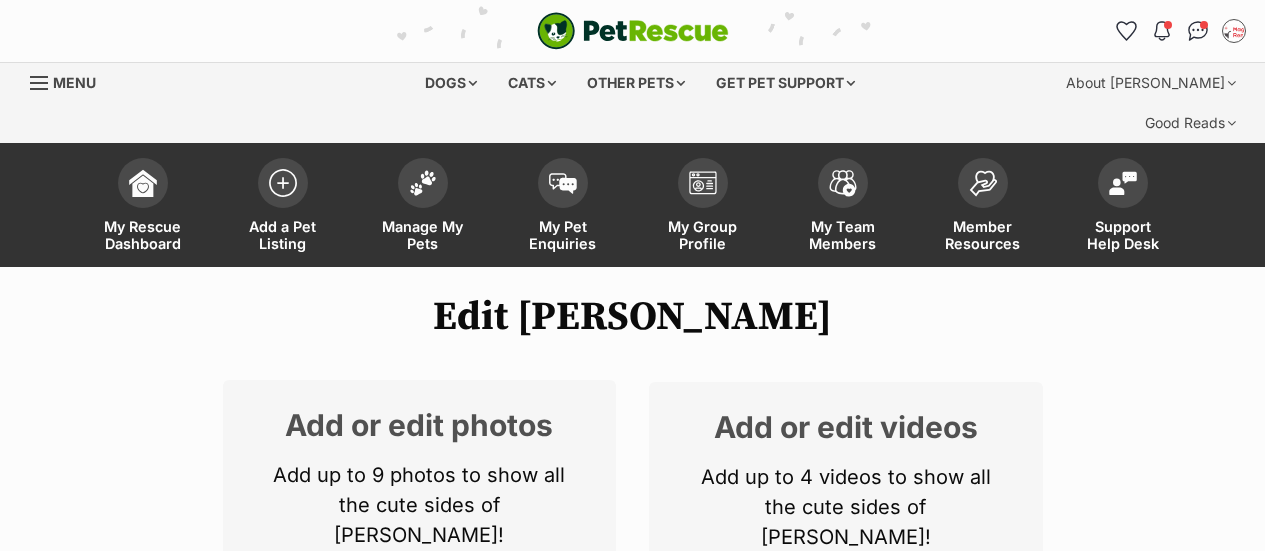 scroll, scrollTop: 0, scrollLeft: 0, axis: both 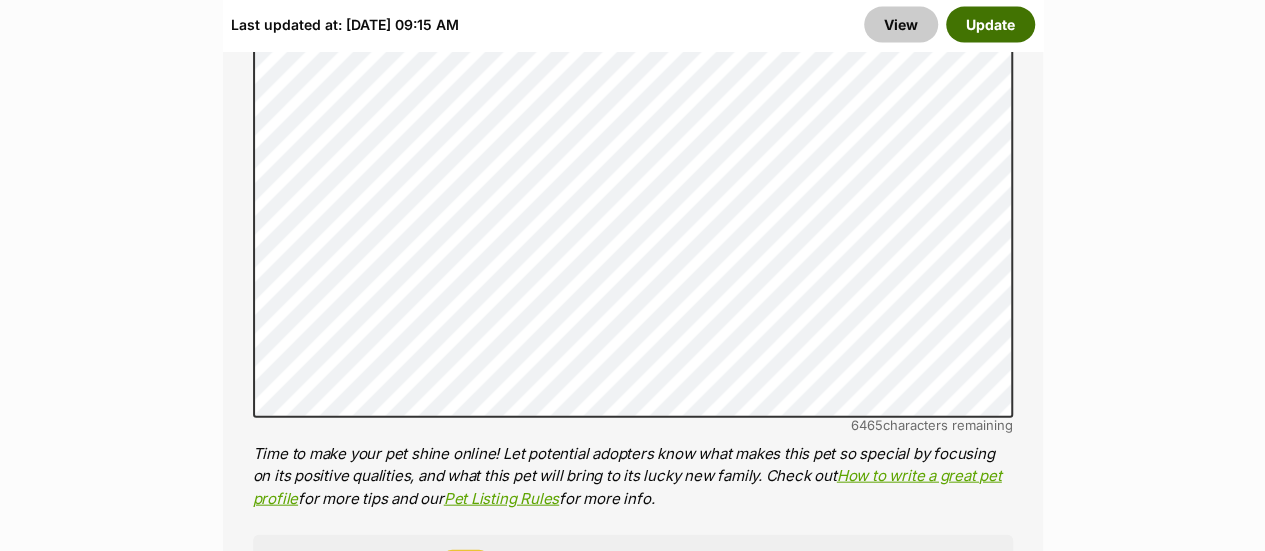 click on "Update" at bounding box center (990, 25) 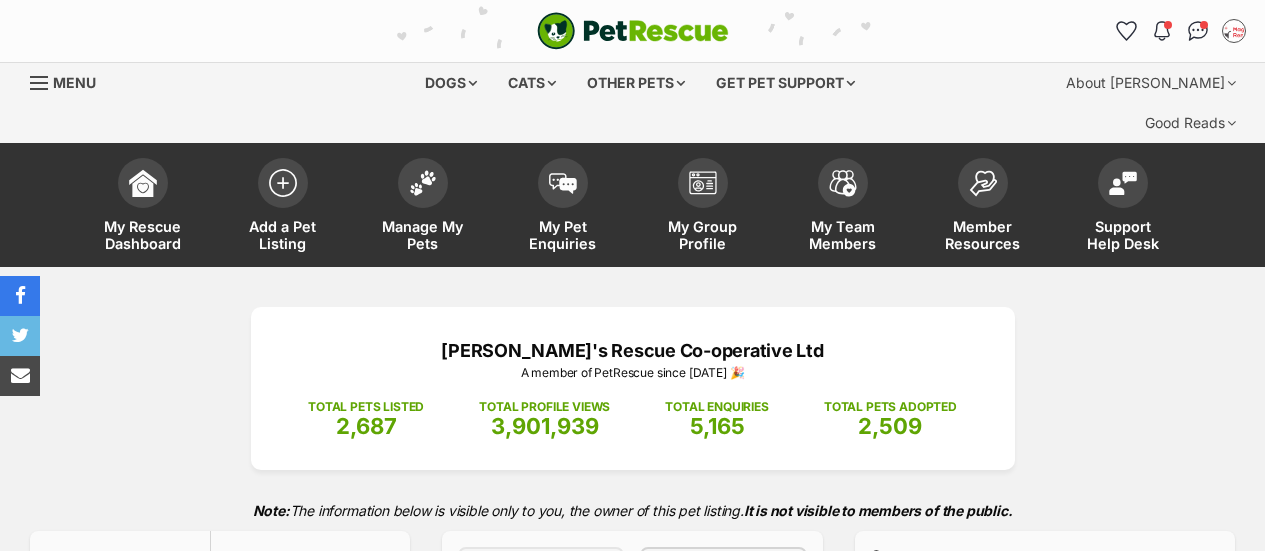 scroll, scrollTop: 0, scrollLeft: 0, axis: both 